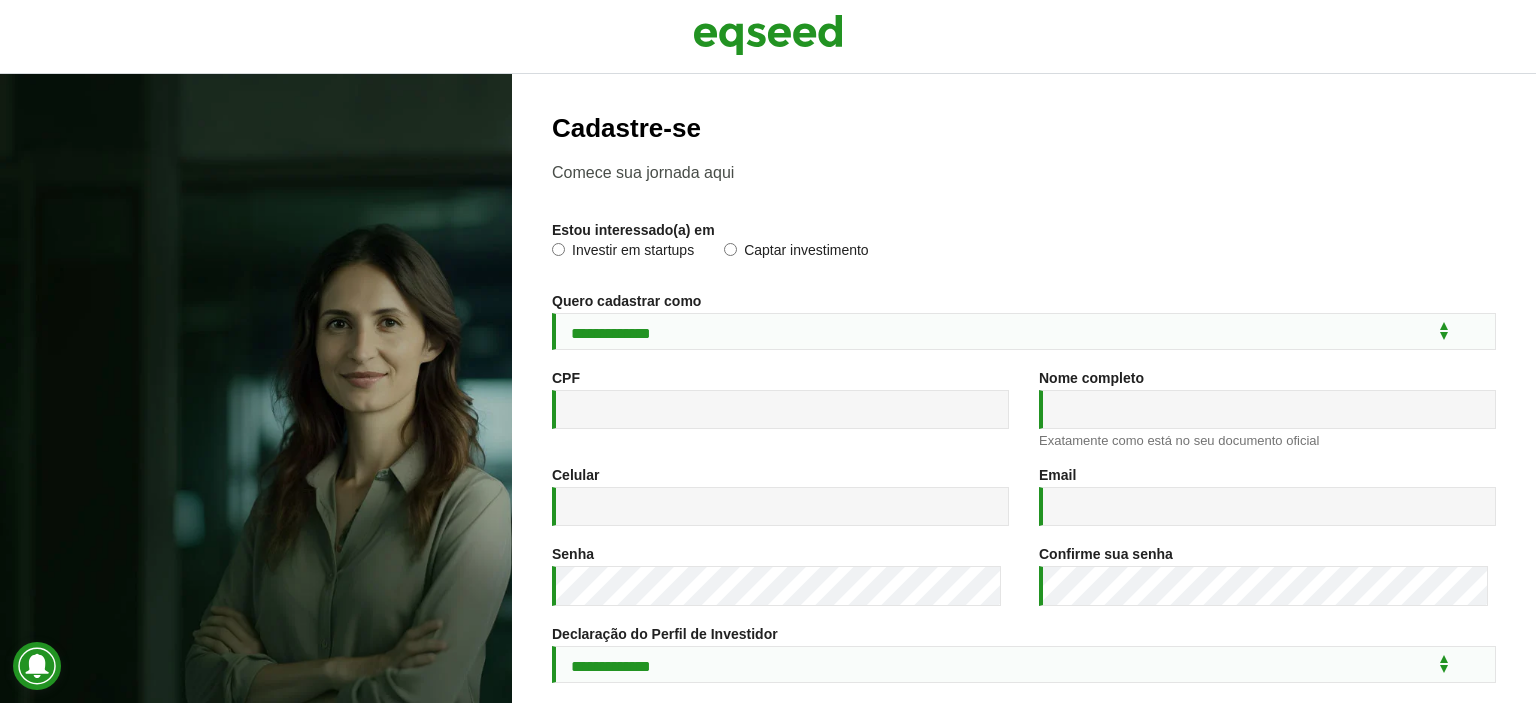 scroll, scrollTop: 0, scrollLeft: 0, axis: both 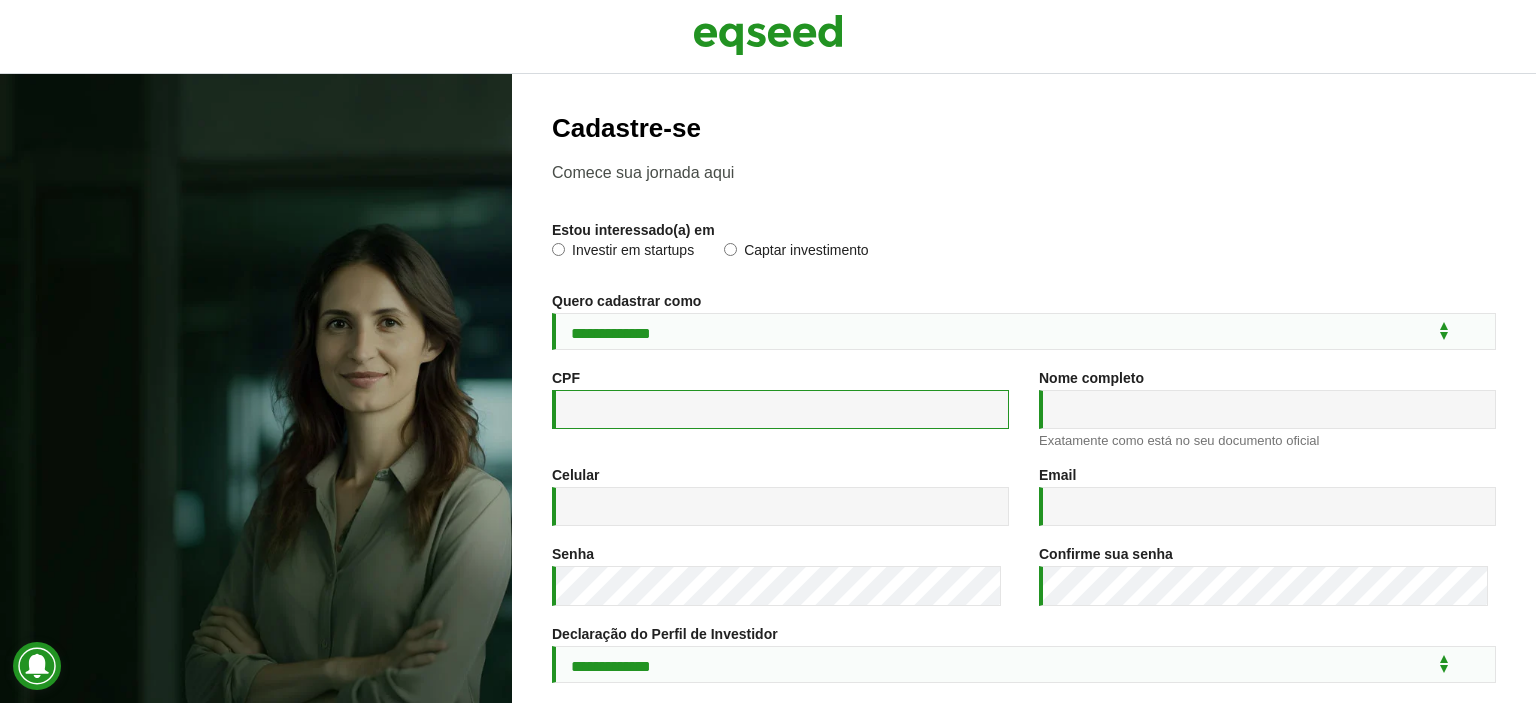 click on "CPF  *" at bounding box center [780, 409] 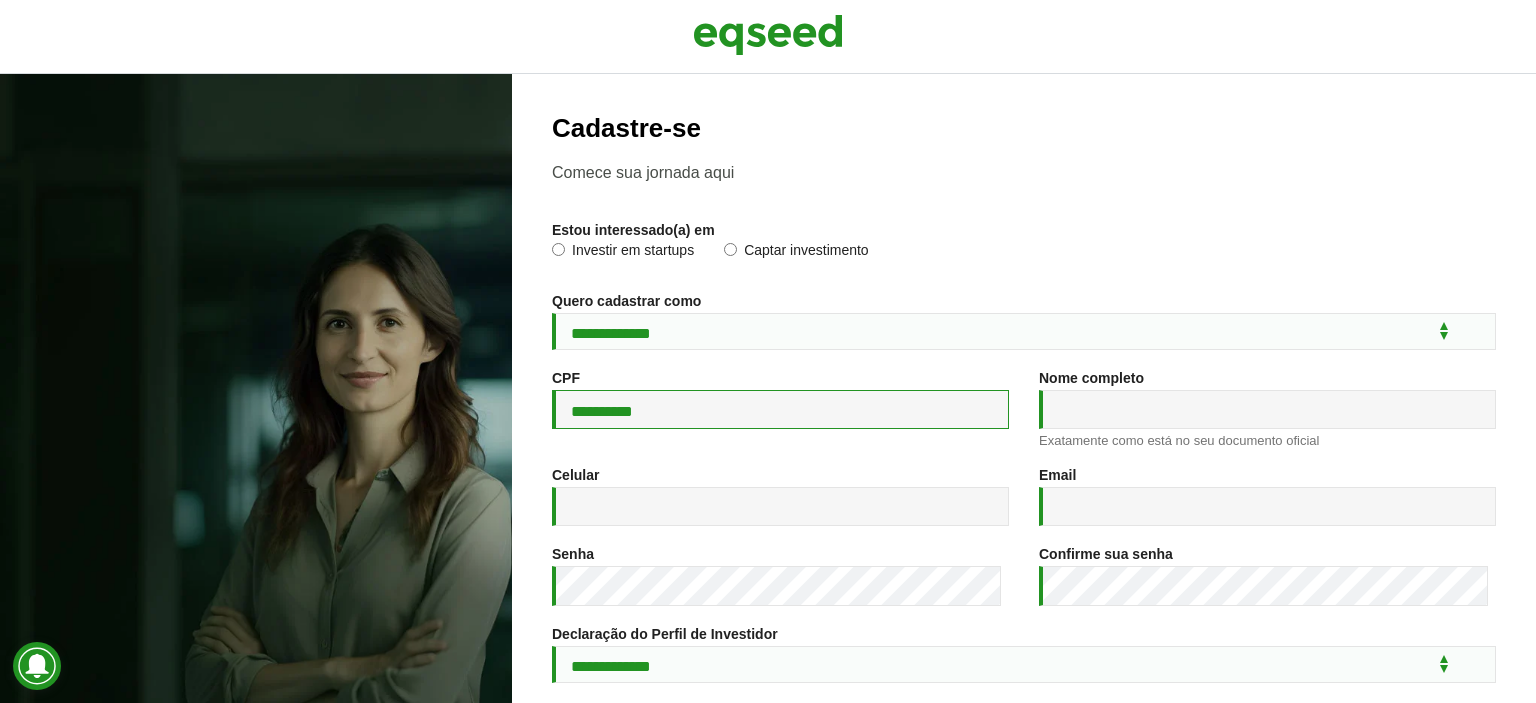 click on "**********" at bounding box center [780, 409] 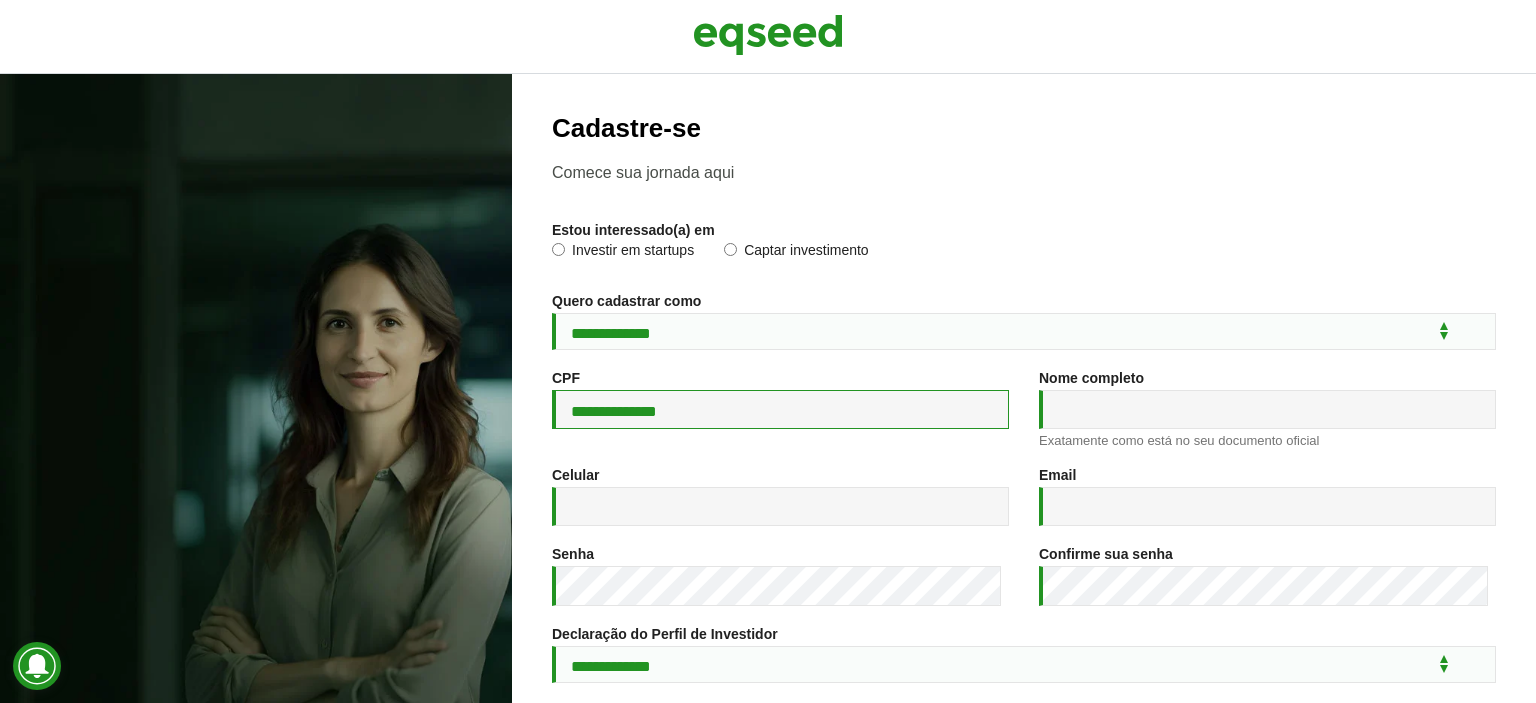 type on "**********" 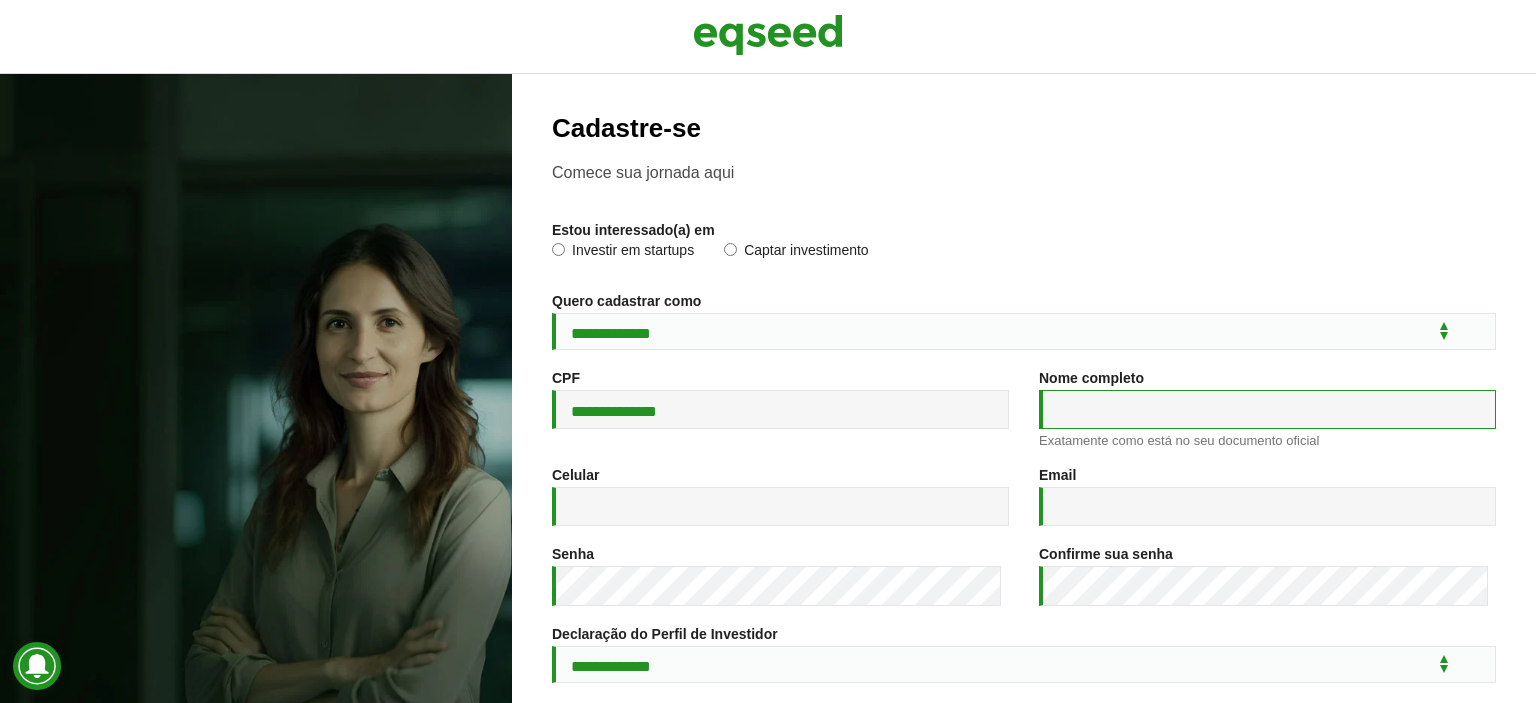 click on "Nome completo  *" at bounding box center (1267, 409) 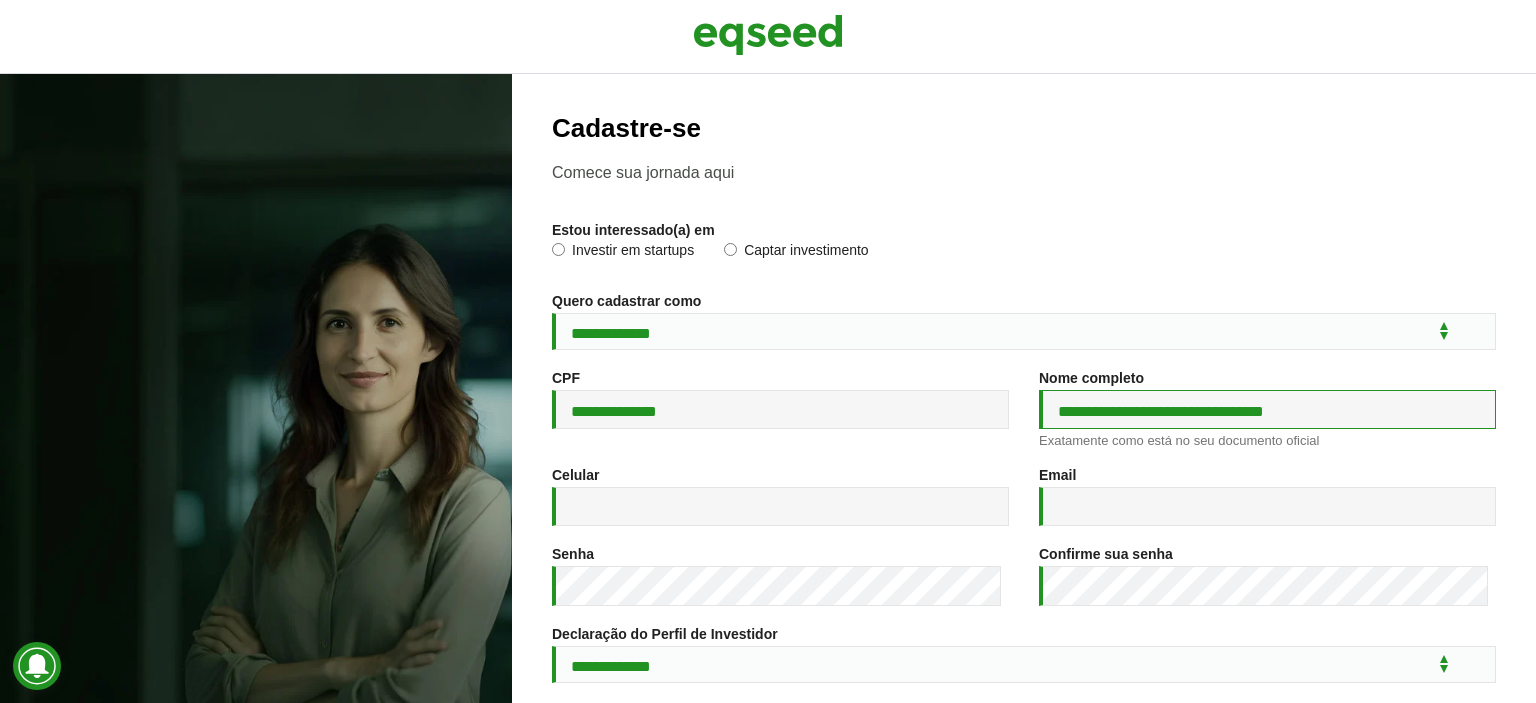 type on "**********" 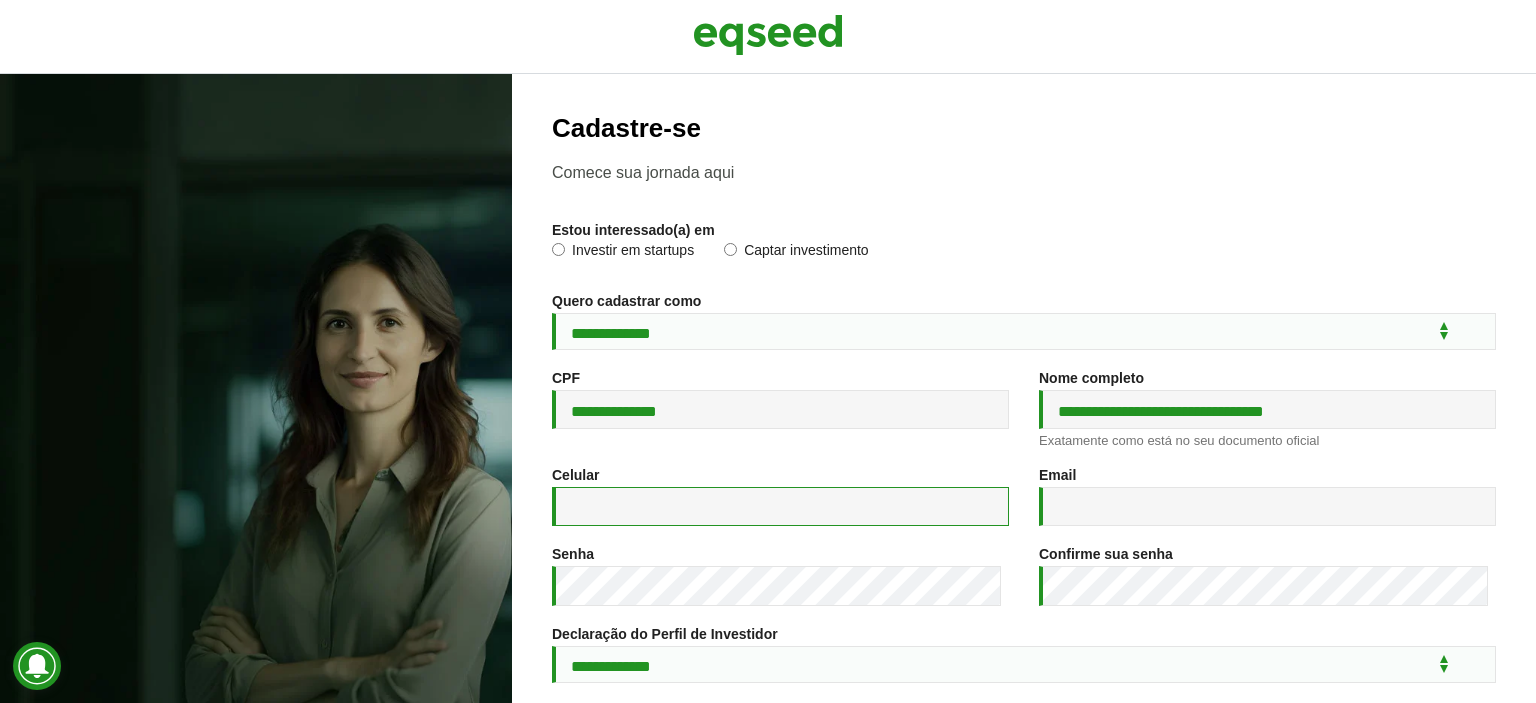 click on "Celular  *" at bounding box center [780, 506] 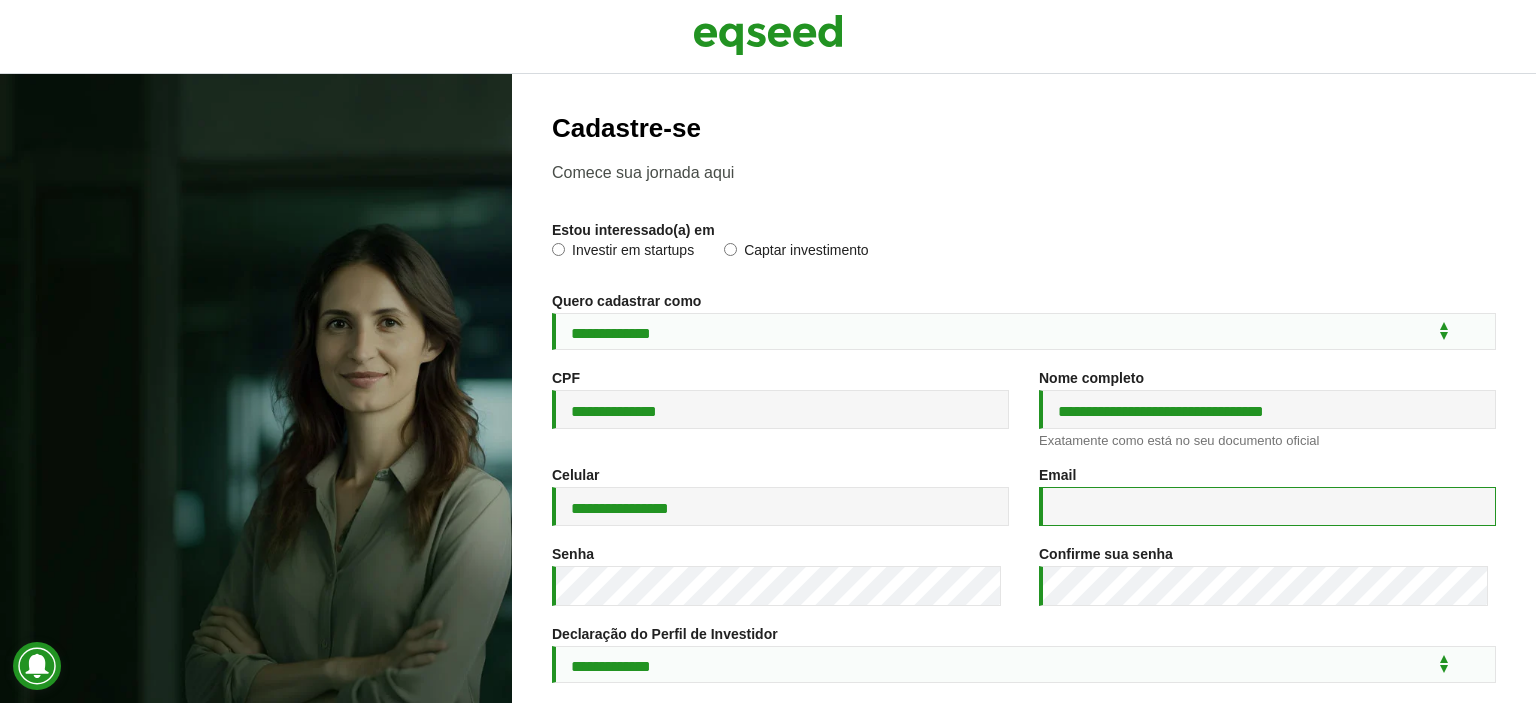 type on "**********" 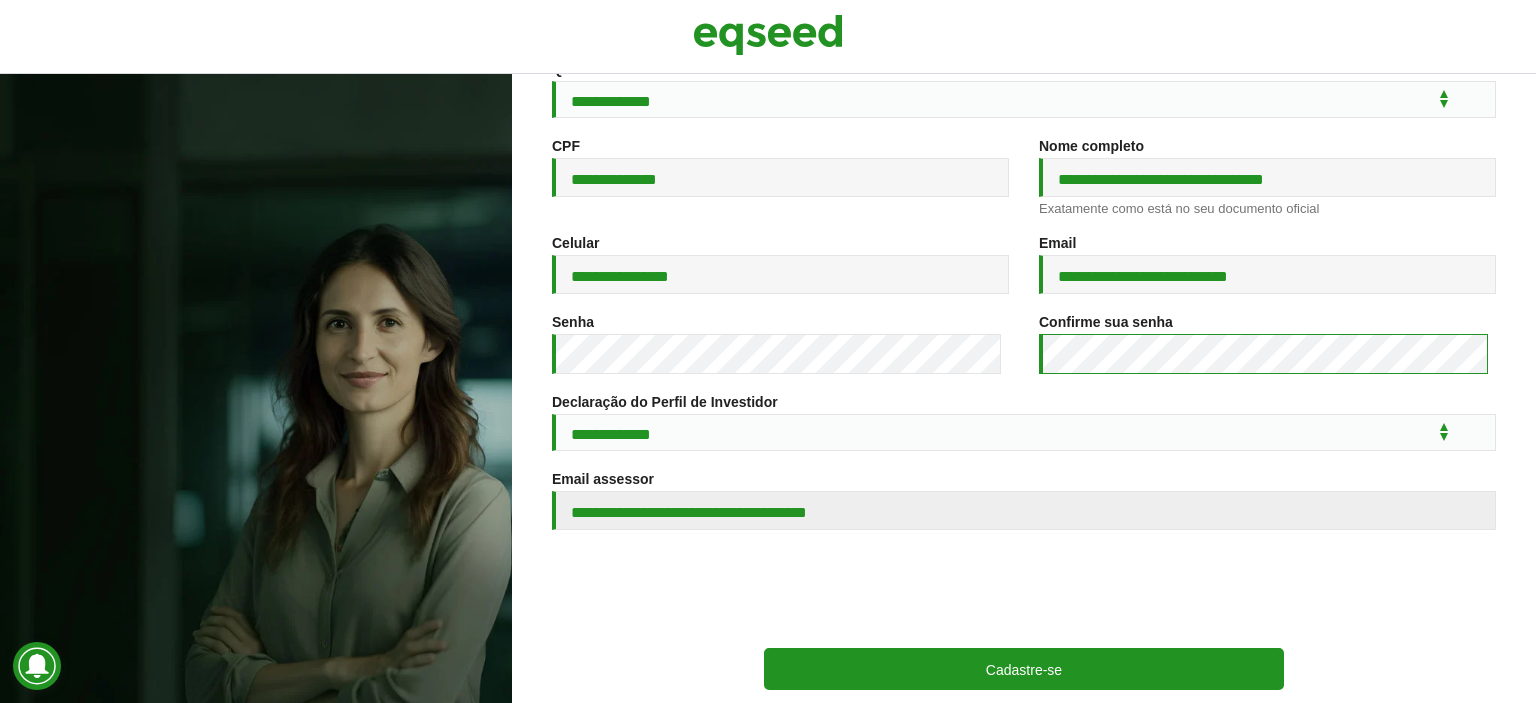 scroll, scrollTop: 300, scrollLeft: 0, axis: vertical 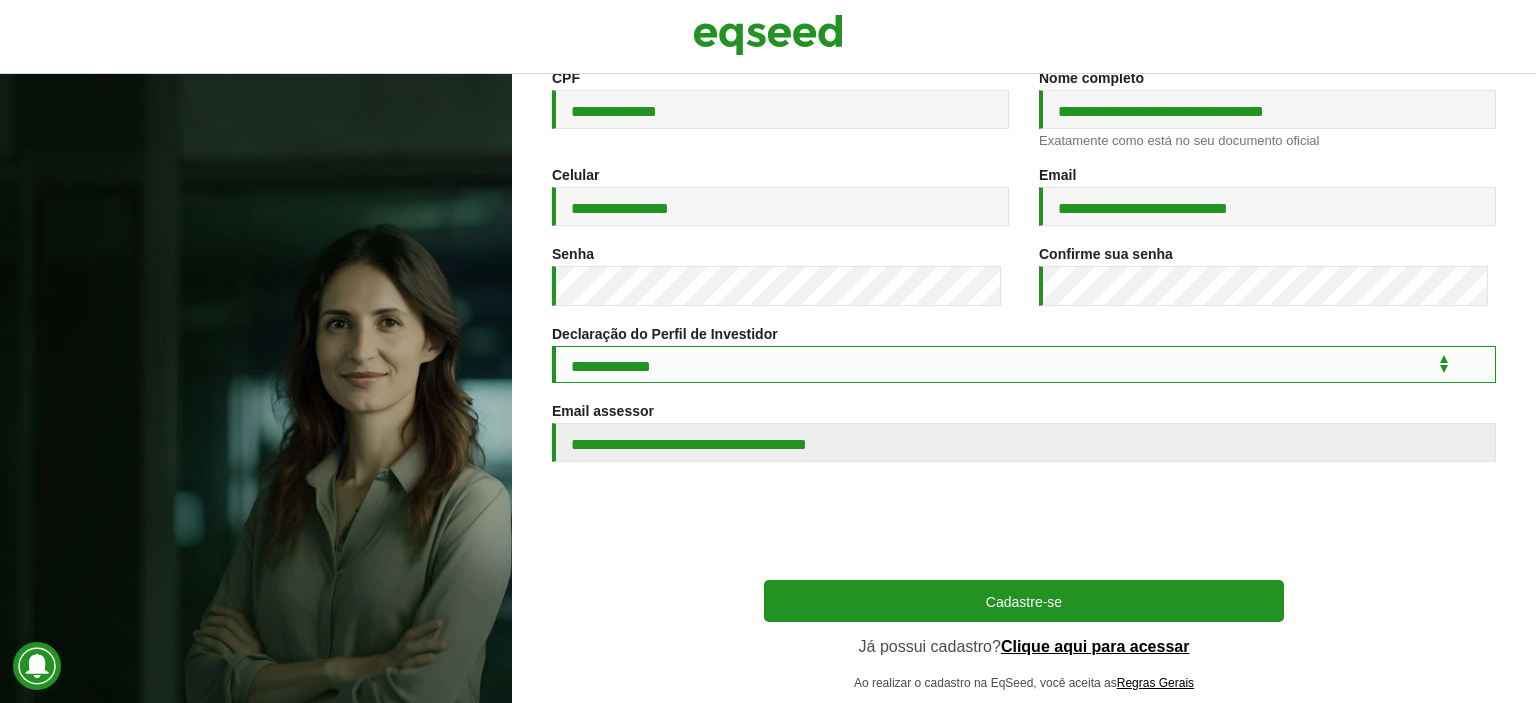 click on "**********" at bounding box center (1024, 364) 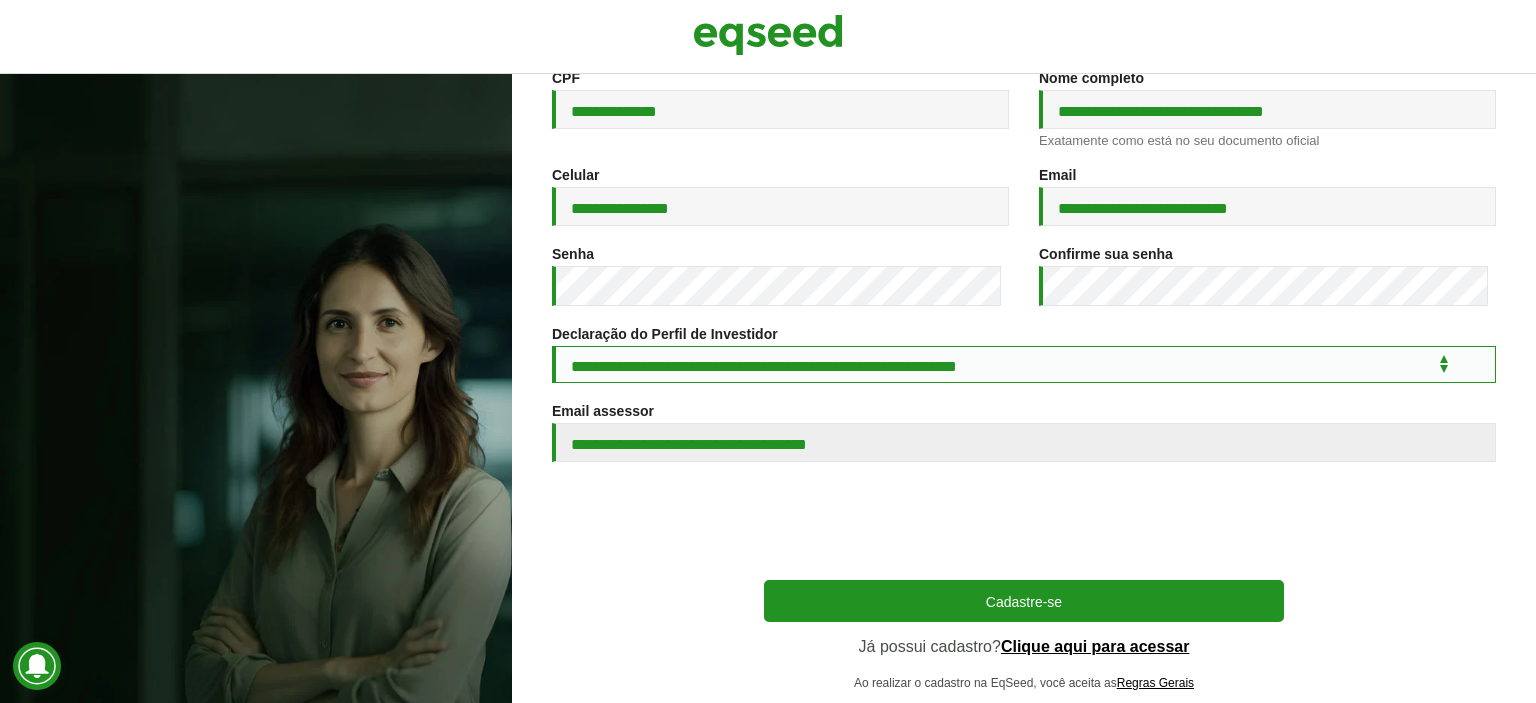 click on "**********" at bounding box center (1024, 364) 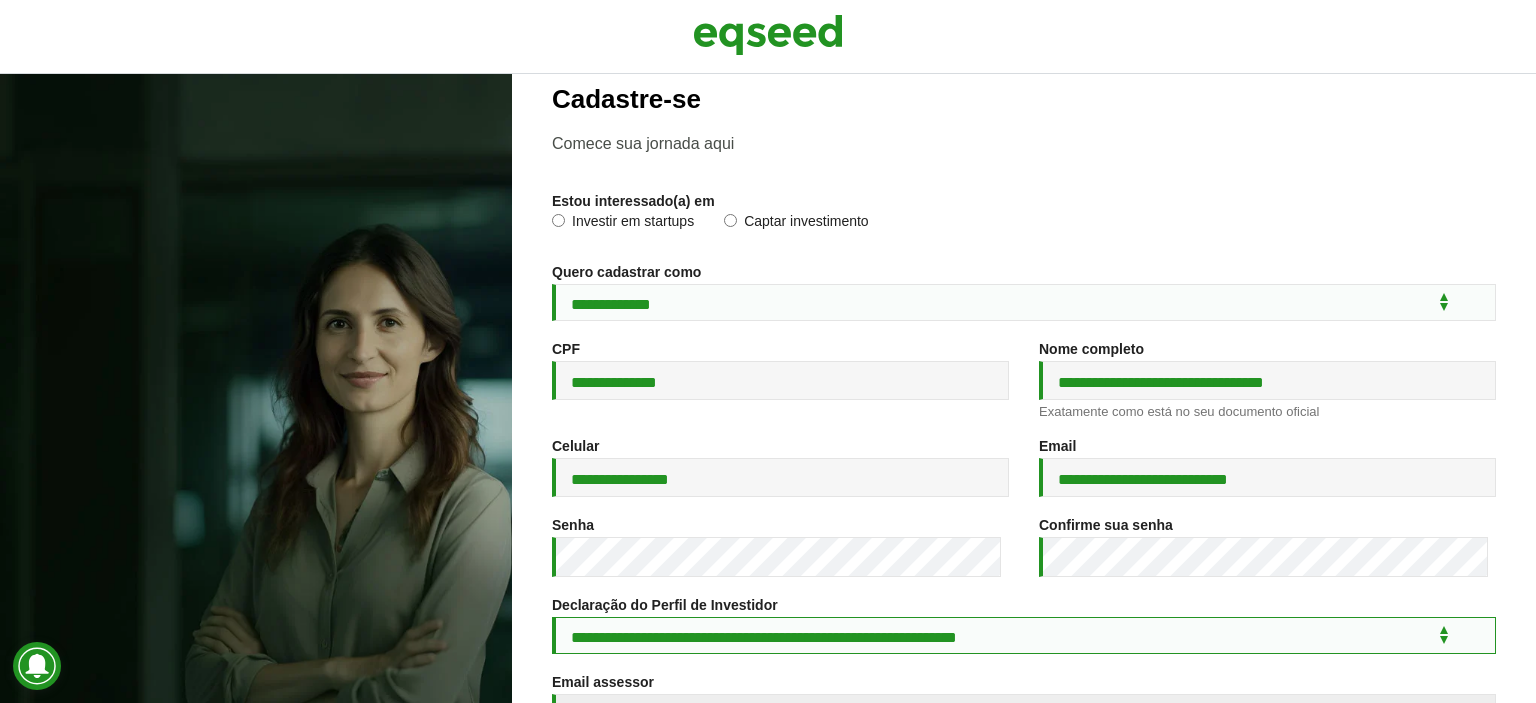 scroll, scrollTop: 0, scrollLeft: 0, axis: both 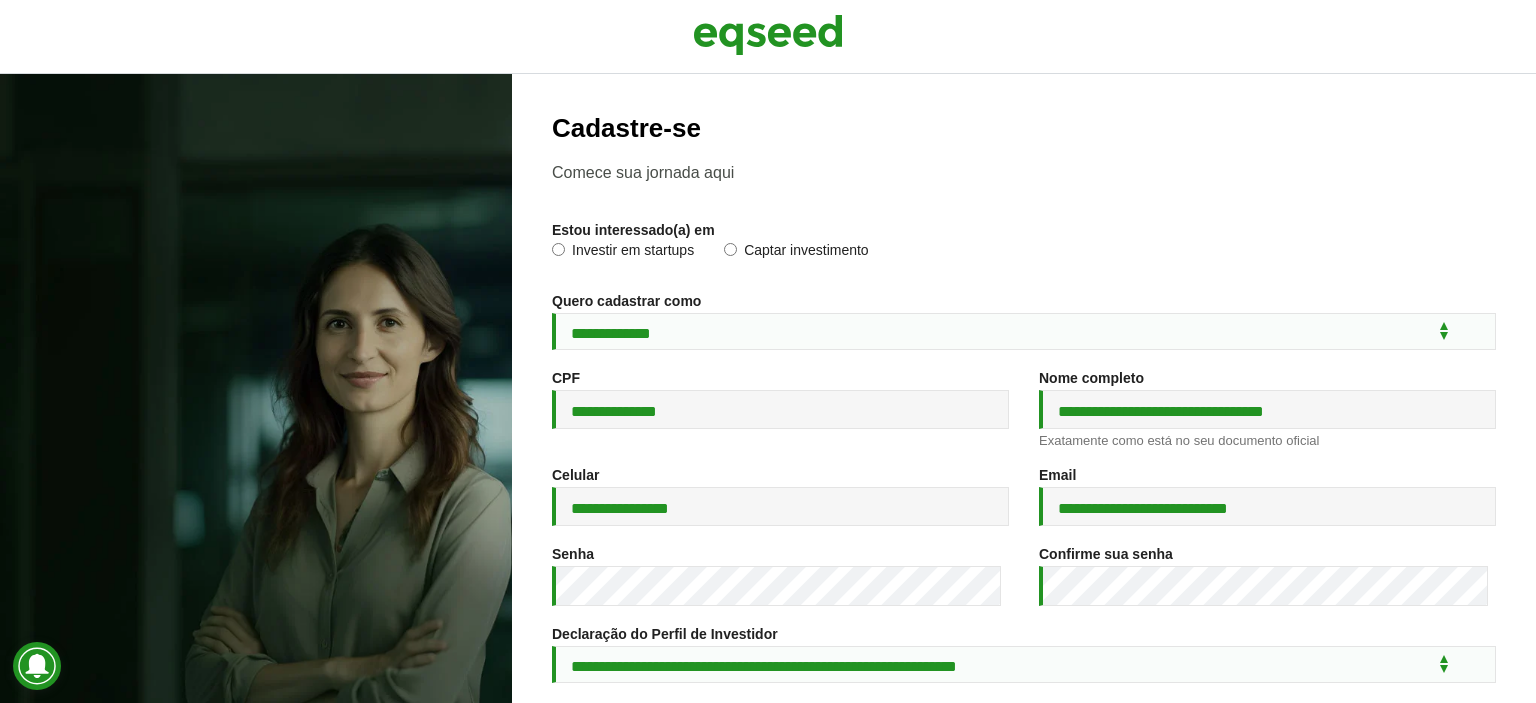 click on "Investir em startups" at bounding box center (623, 253) 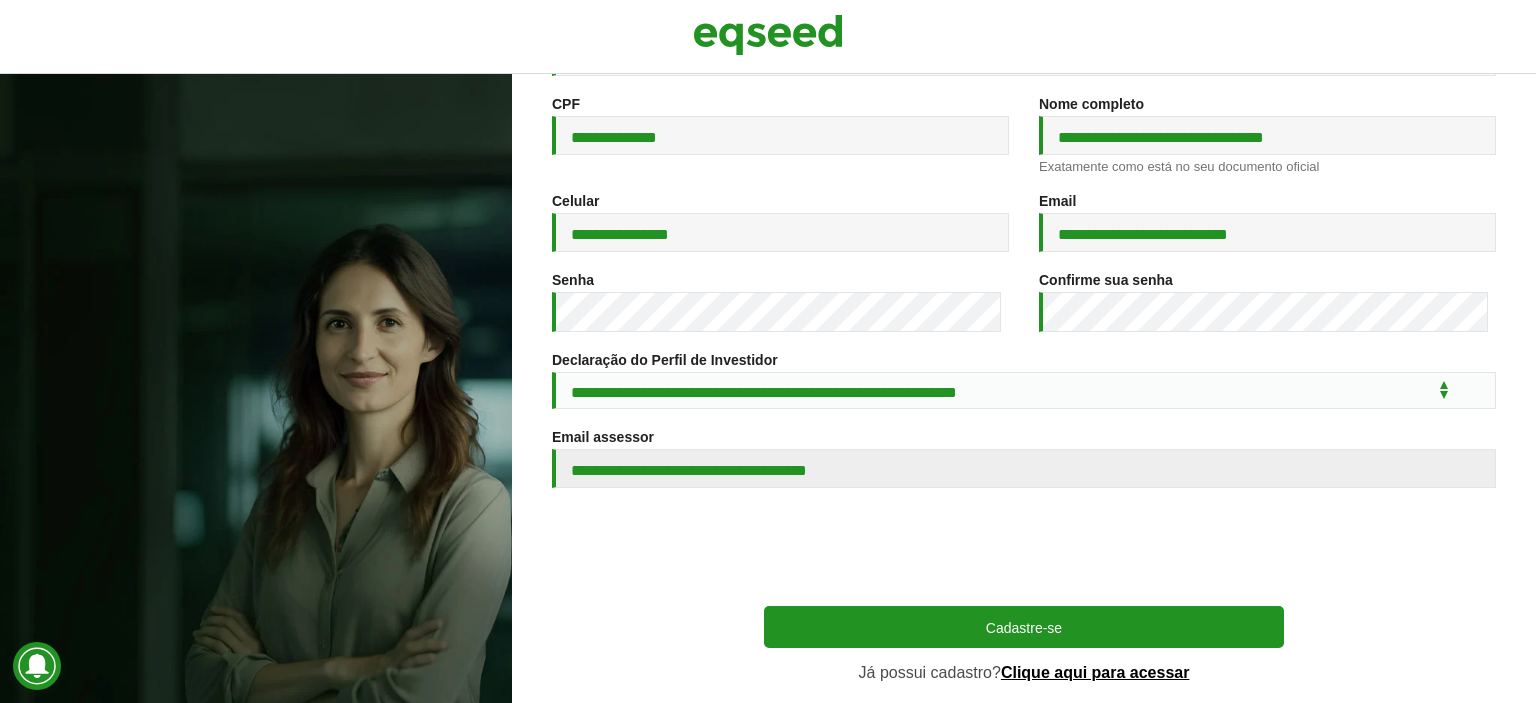 scroll, scrollTop: 364, scrollLeft: 0, axis: vertical 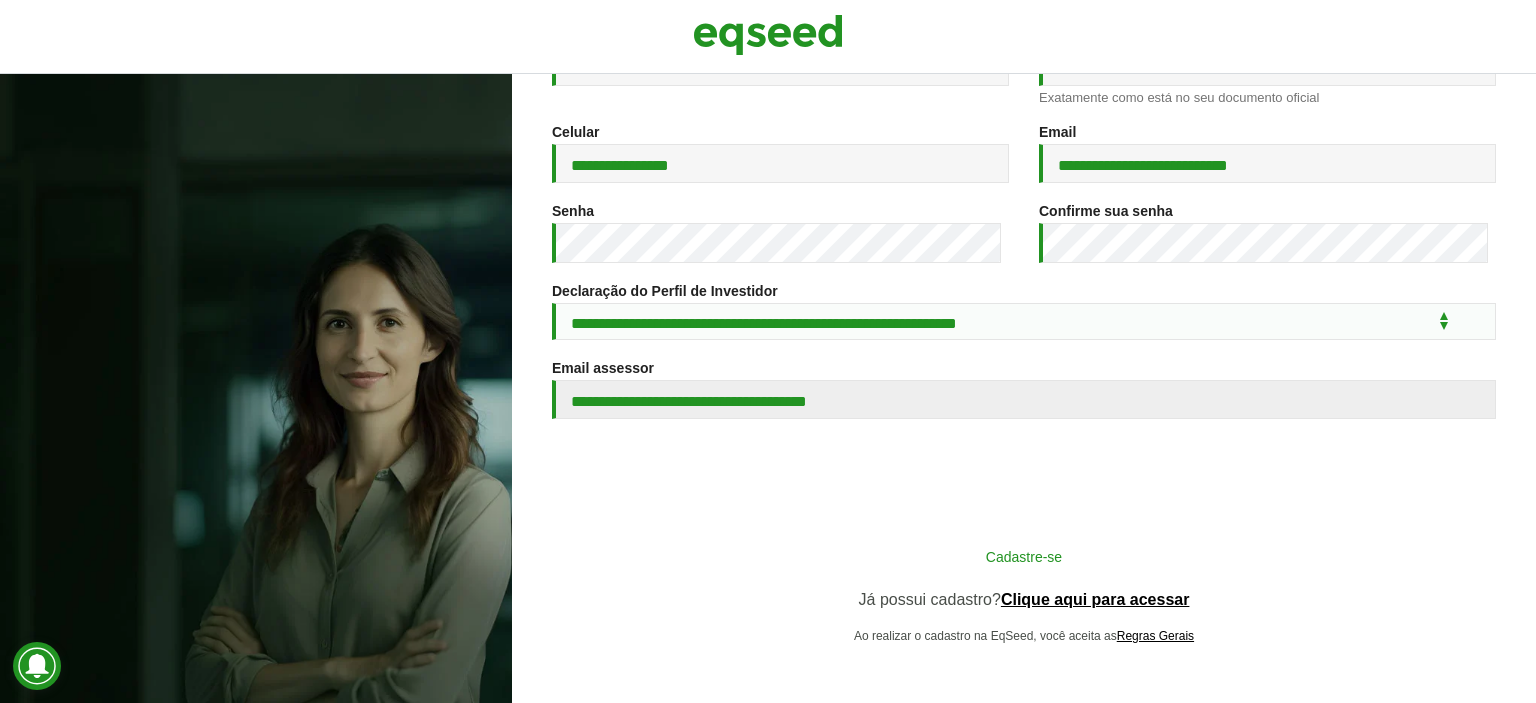 click on "Cadastre-se" at bounding box center (1024, 556) 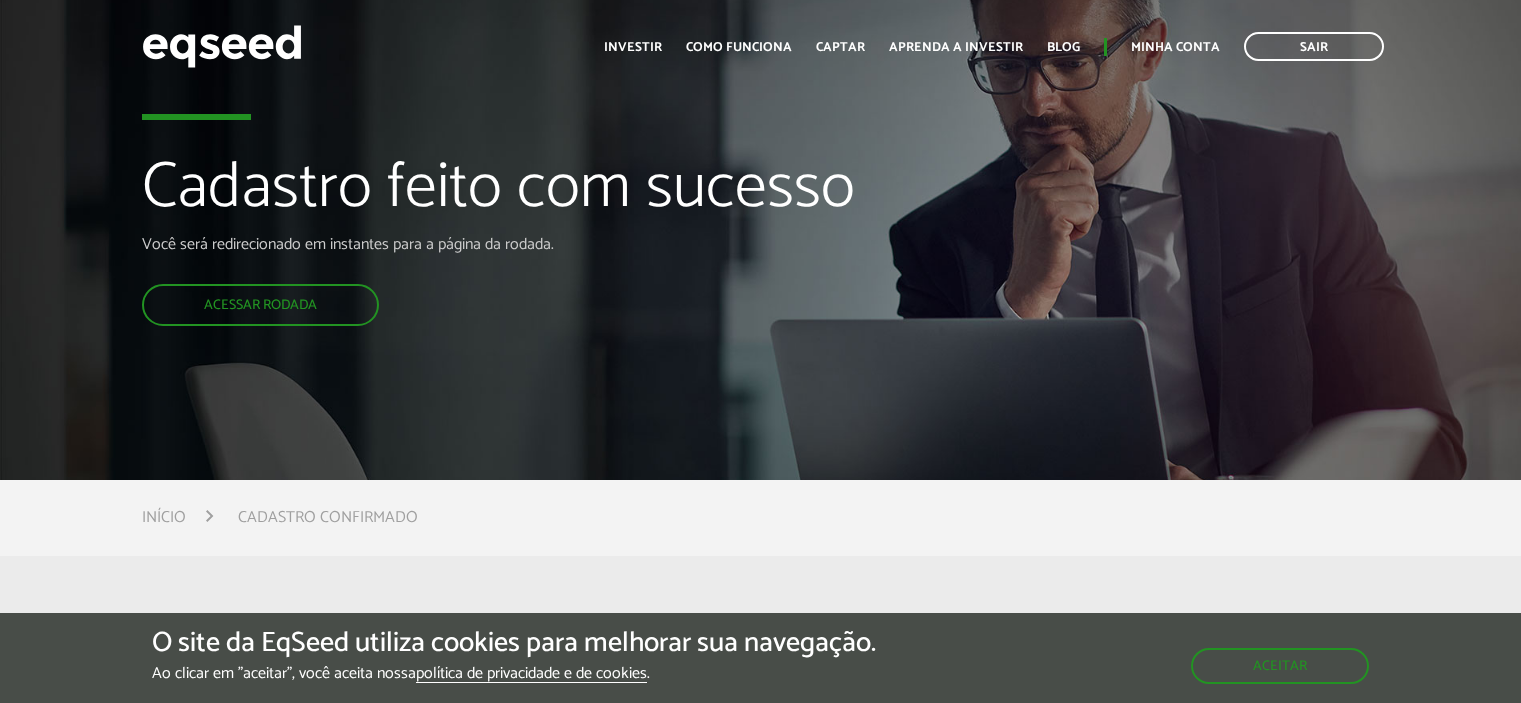 scroll, scrollTop: 0, scrollLeft: 0, axis: both 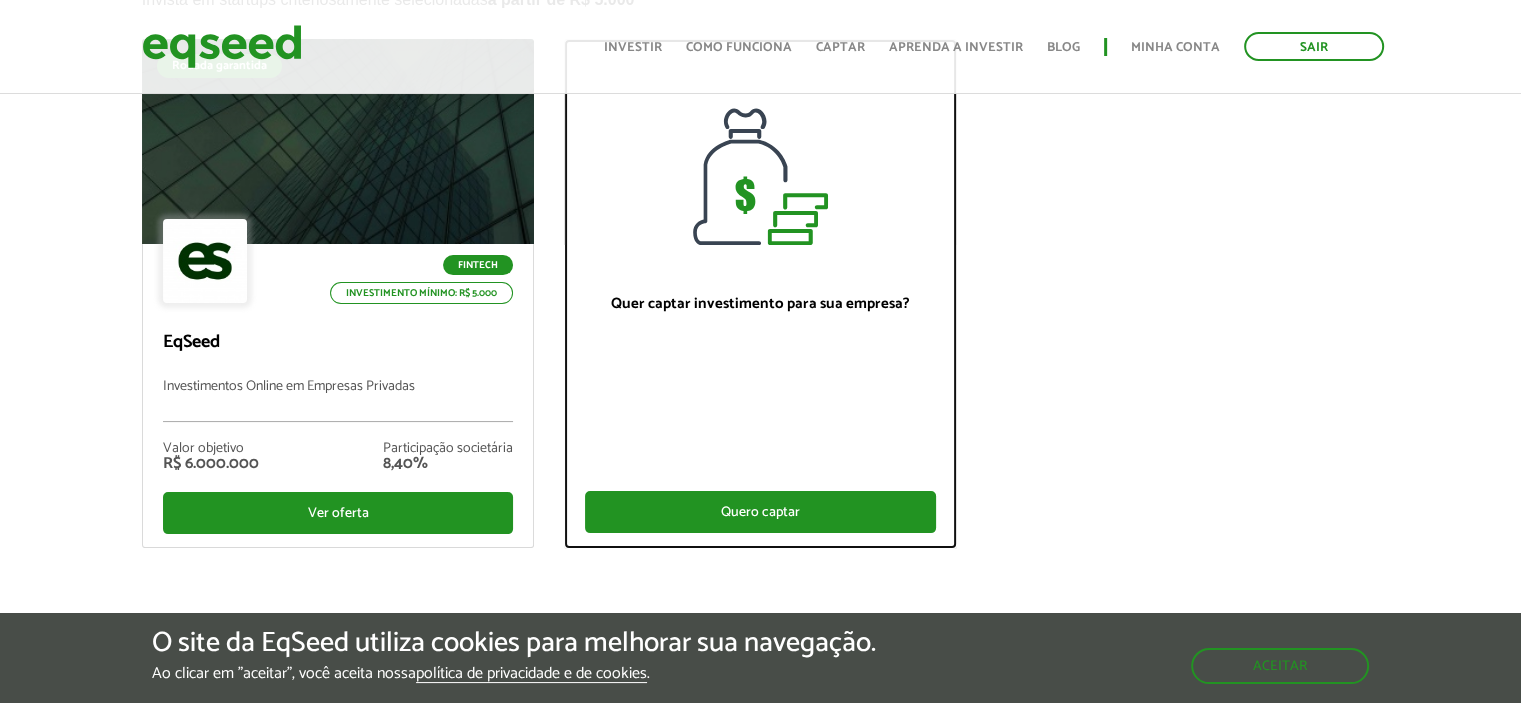 click on "Quero captar" at bounding box center [760, 512] 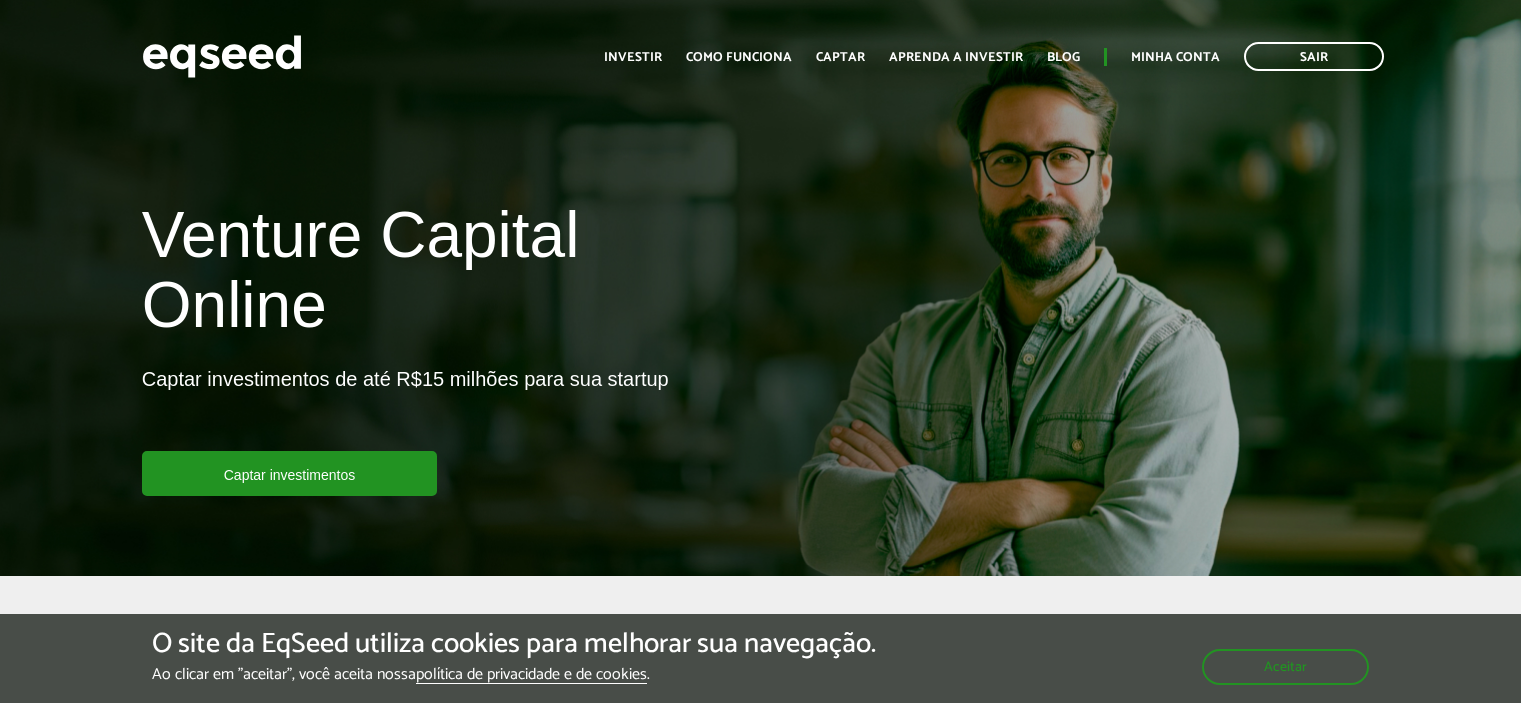 scroll, scrollTop: 0, scrollLeft: 0, axis: both 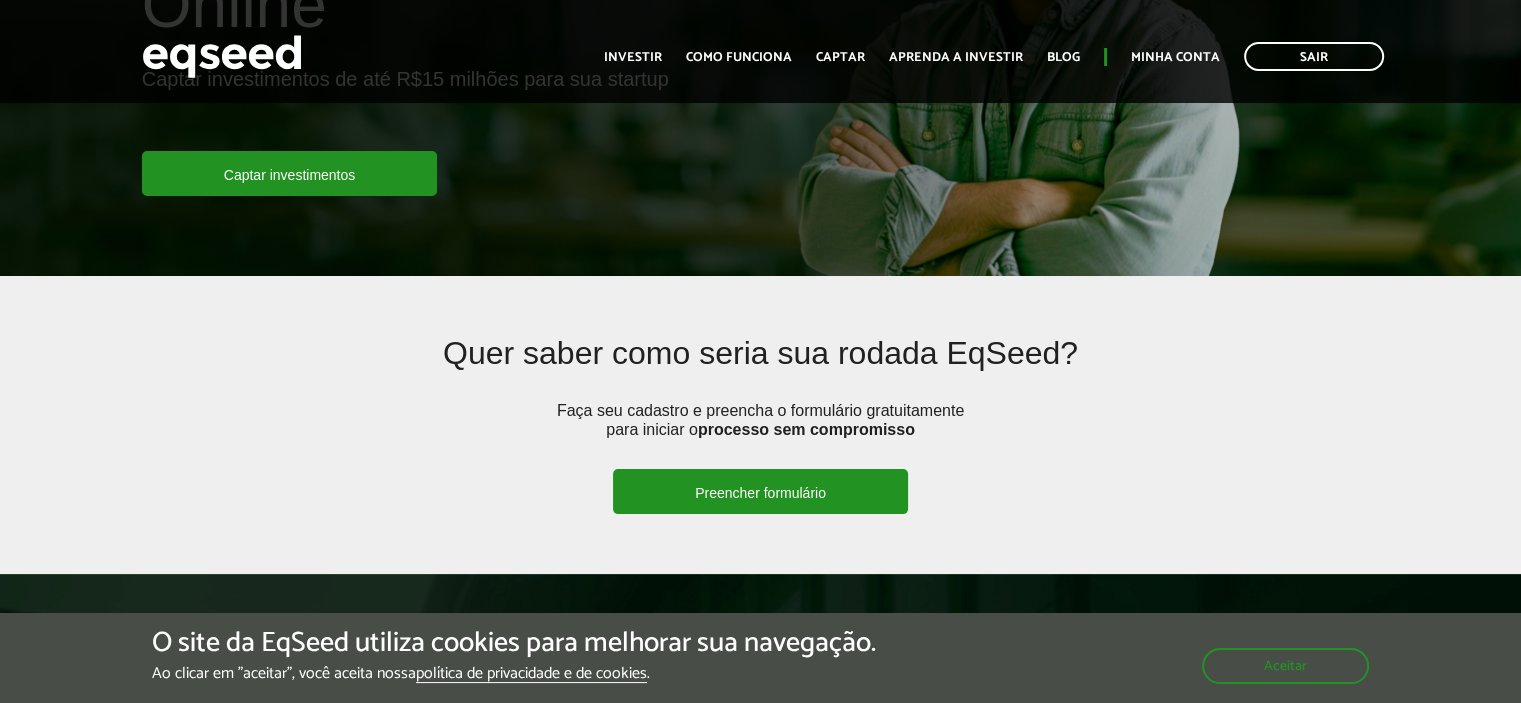 click on "Preencher formulário" at bounding box center [760, 491] 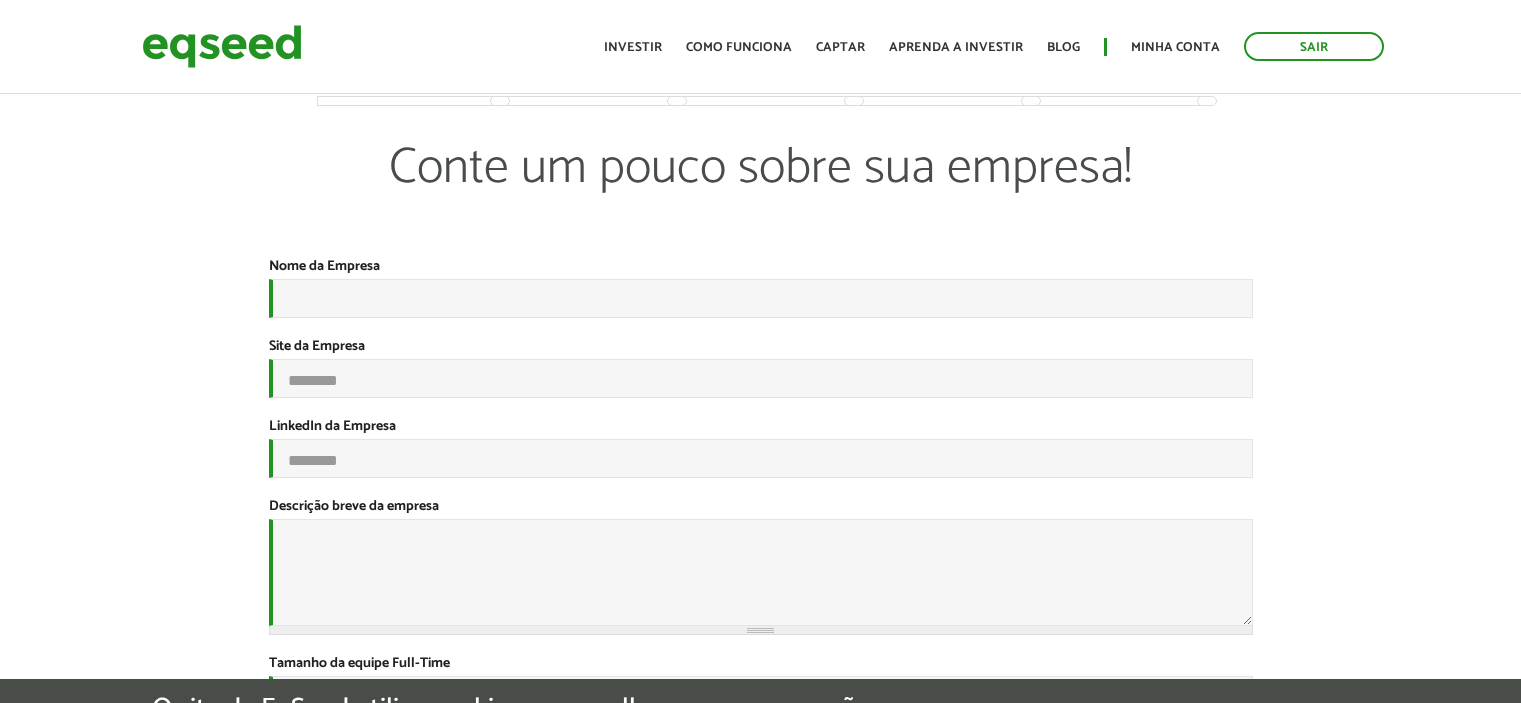 scroll, scrollTop: 0, scrollLeft: 0, axis: both 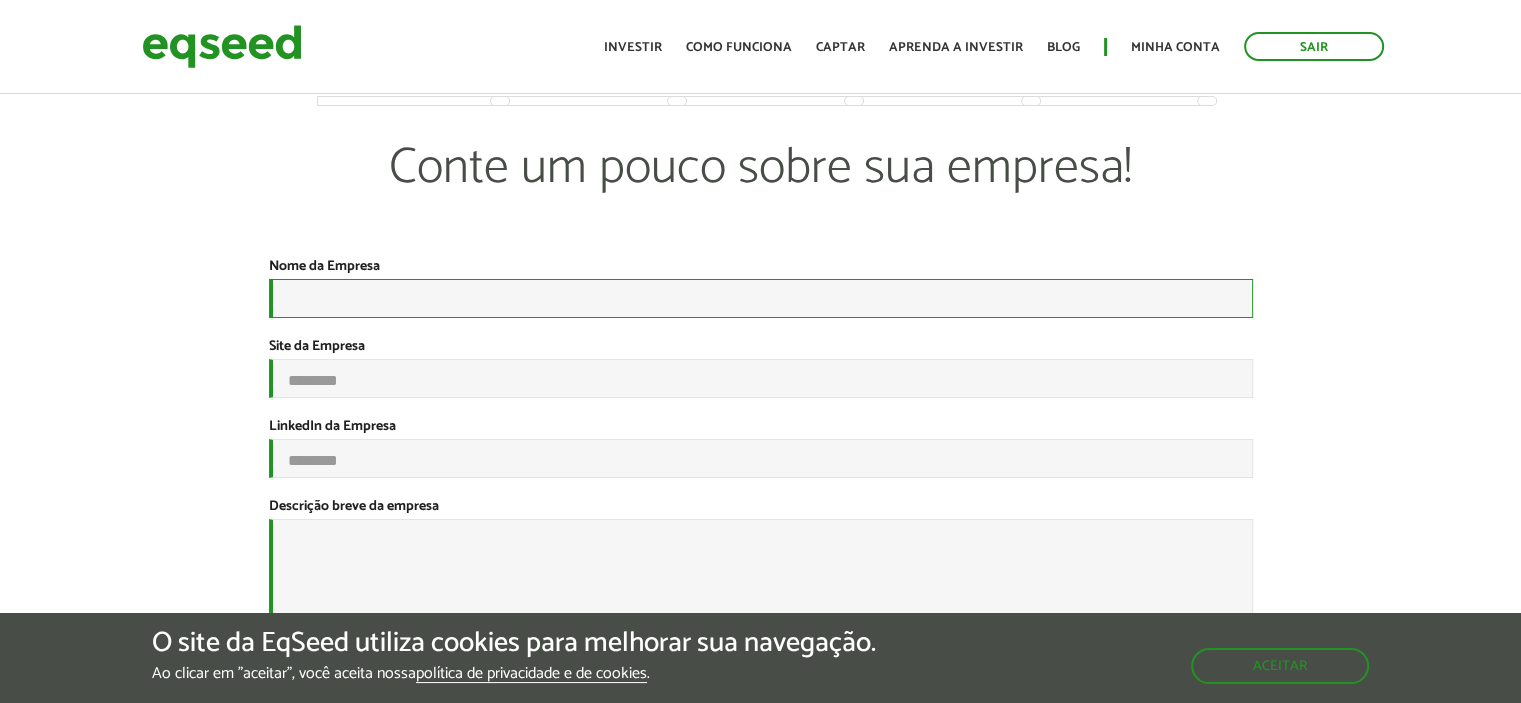 click on "Nome da Empresa  *" at bounding box center [761, 298] 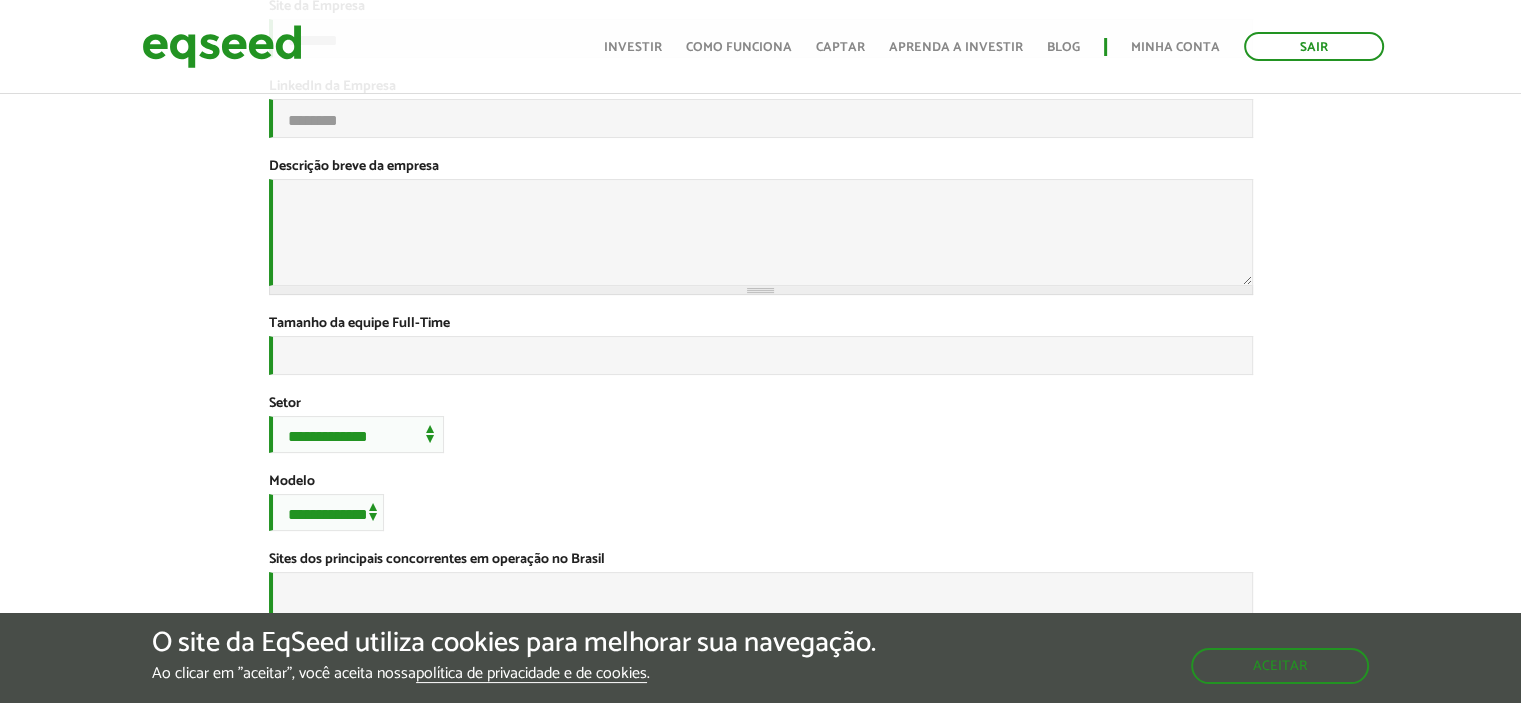 scroll, scrollTop: 0, scrollLeft: 0, axis: both 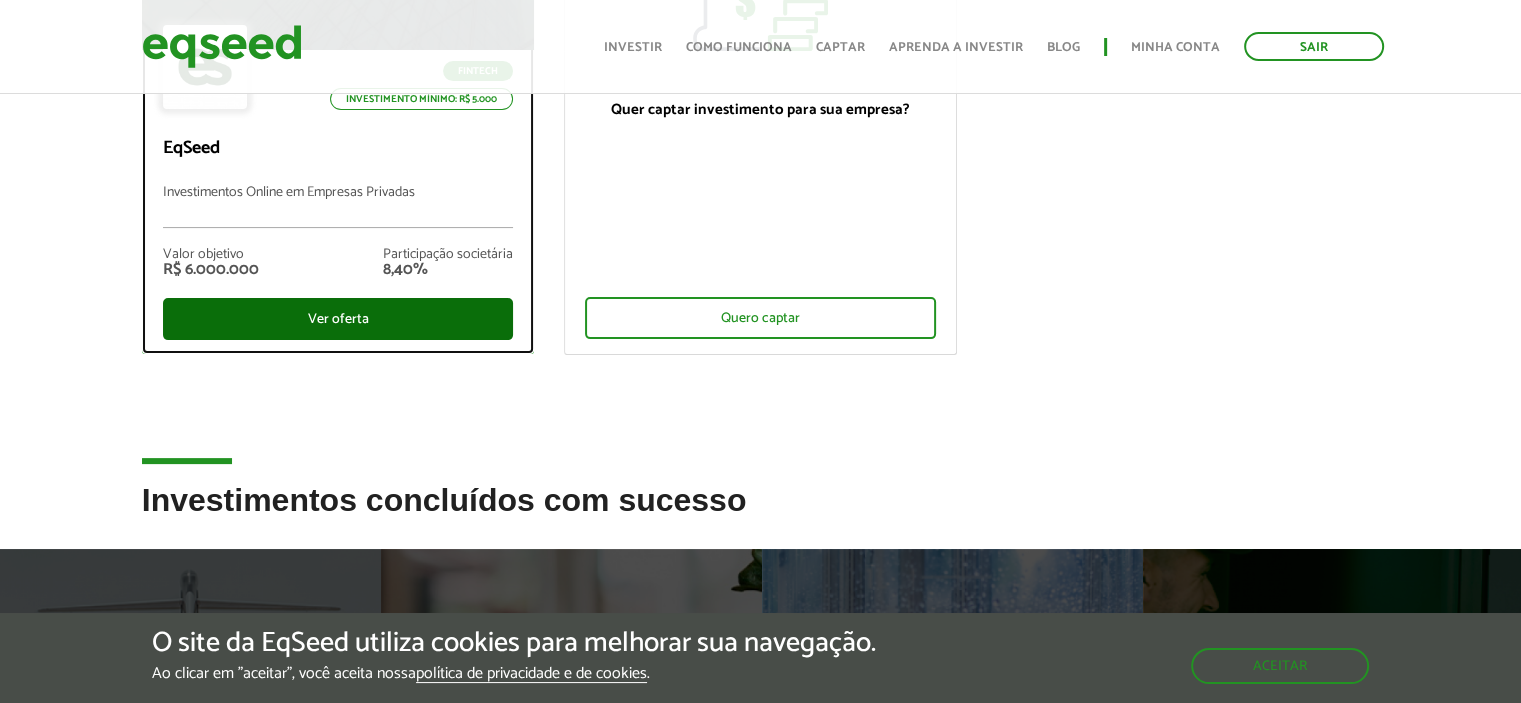 click on "Ver oferta" at bounding box center (338, 319) 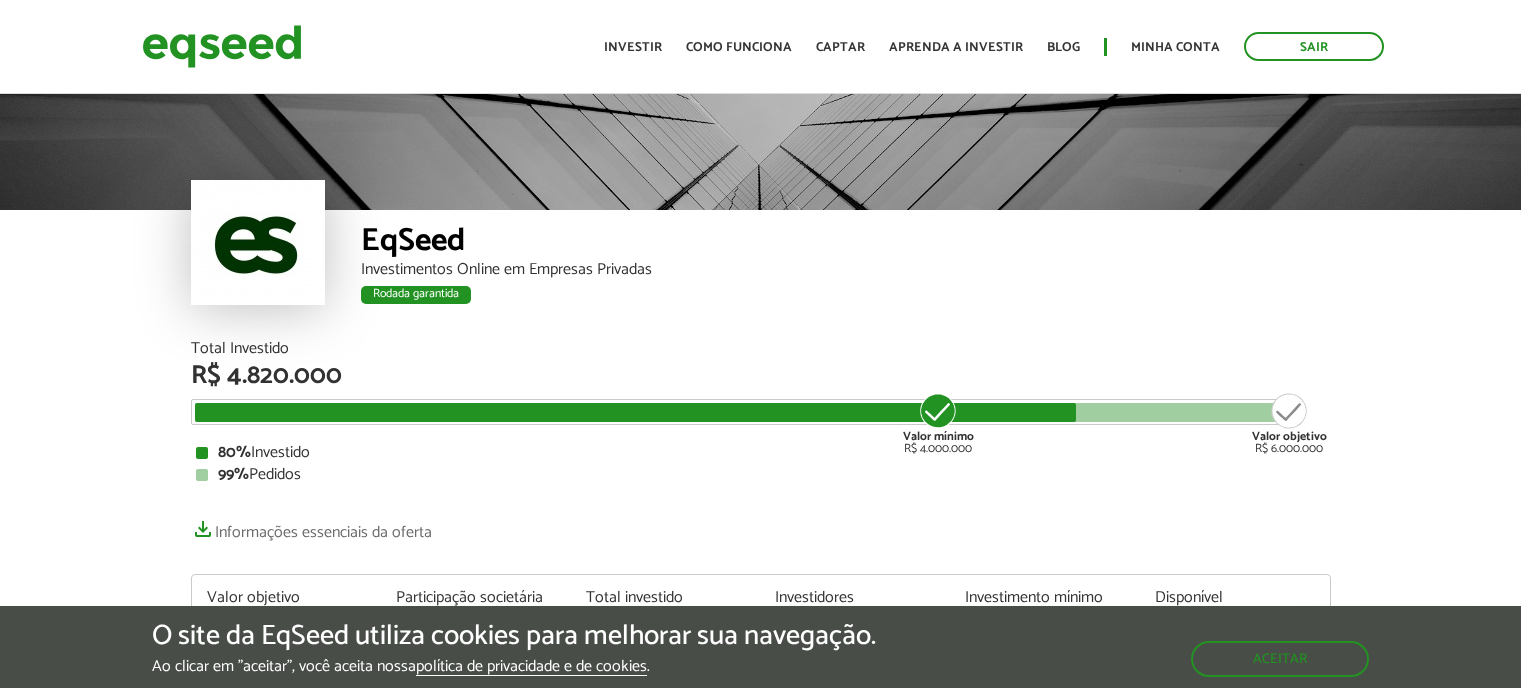scroll, scrollTop: 0, scrollLeft: 0, axis: both 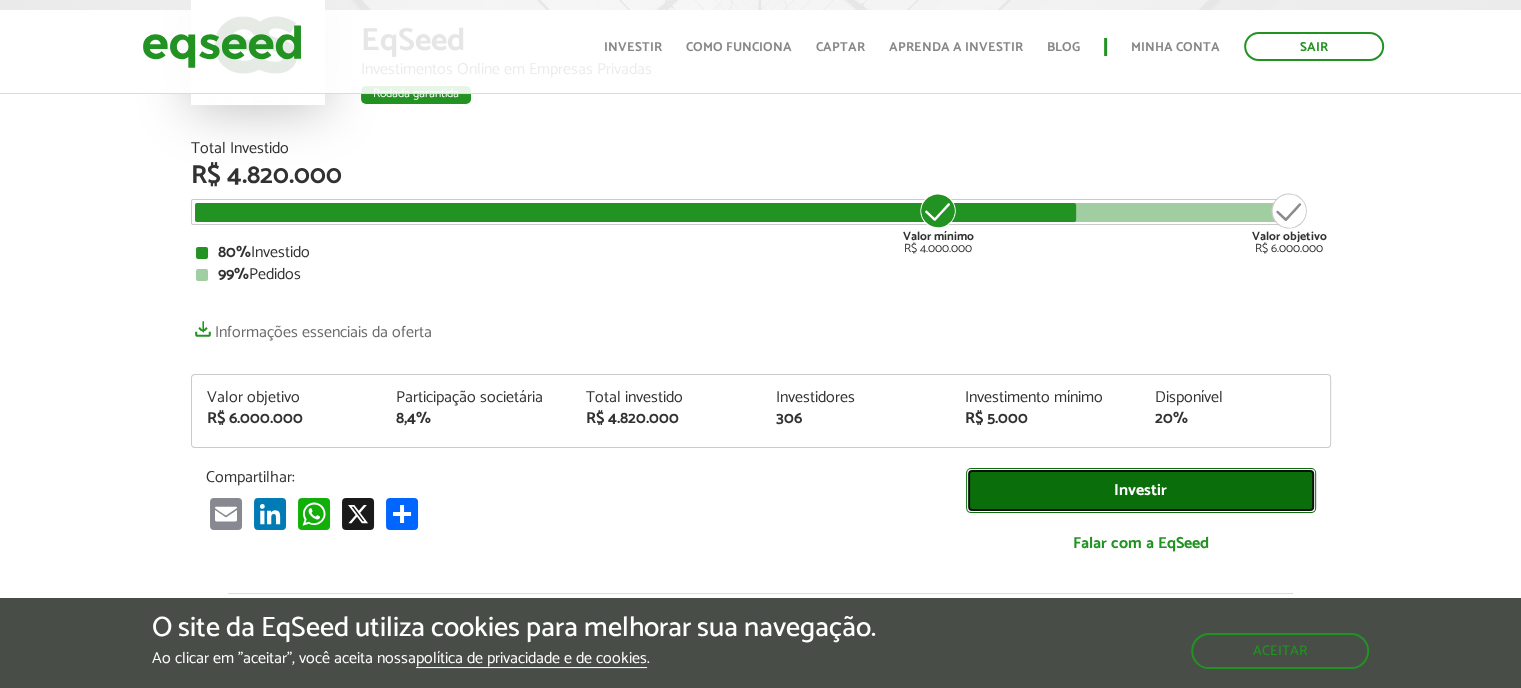 click on "Investir" at bounding box center [1141, 490] 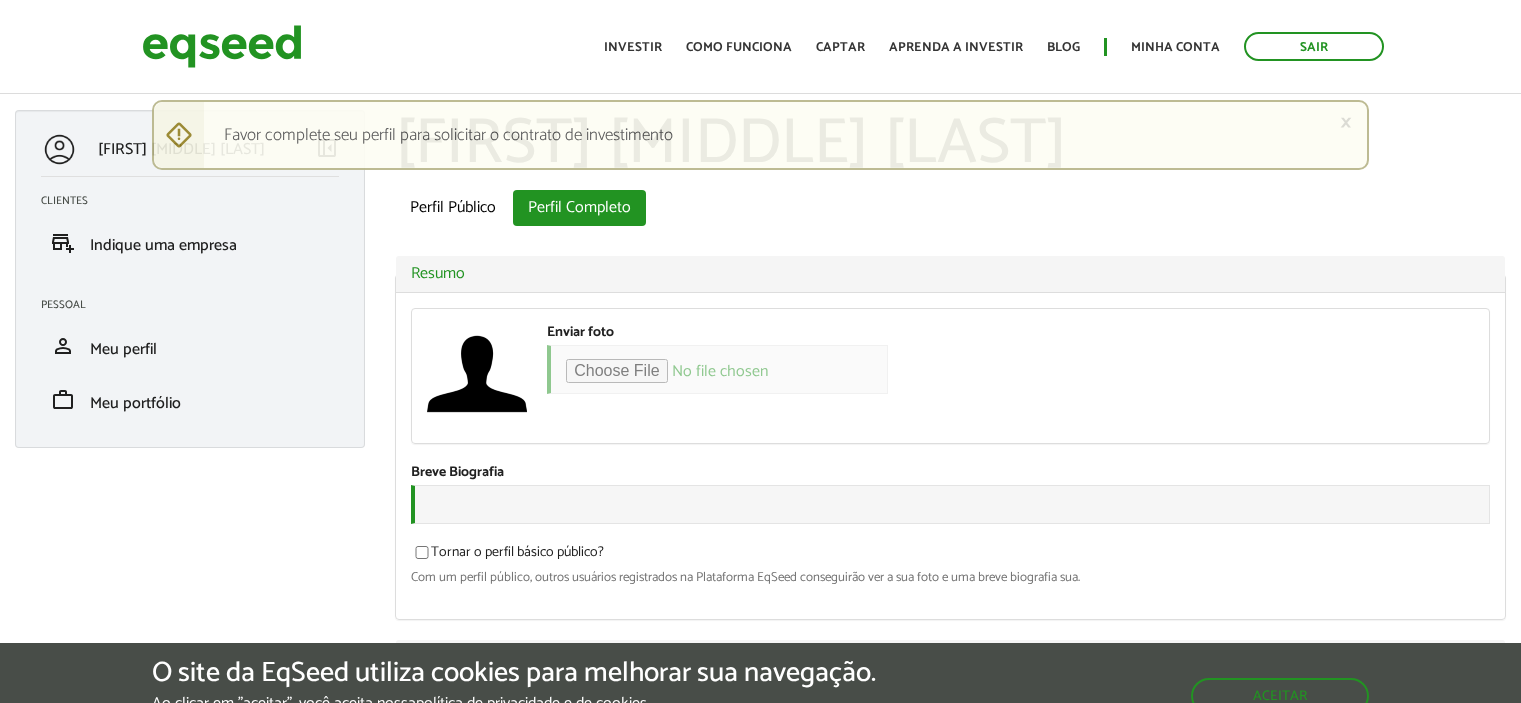 scroll, scrollTop: 0, scrollLeft: 0, axis: both 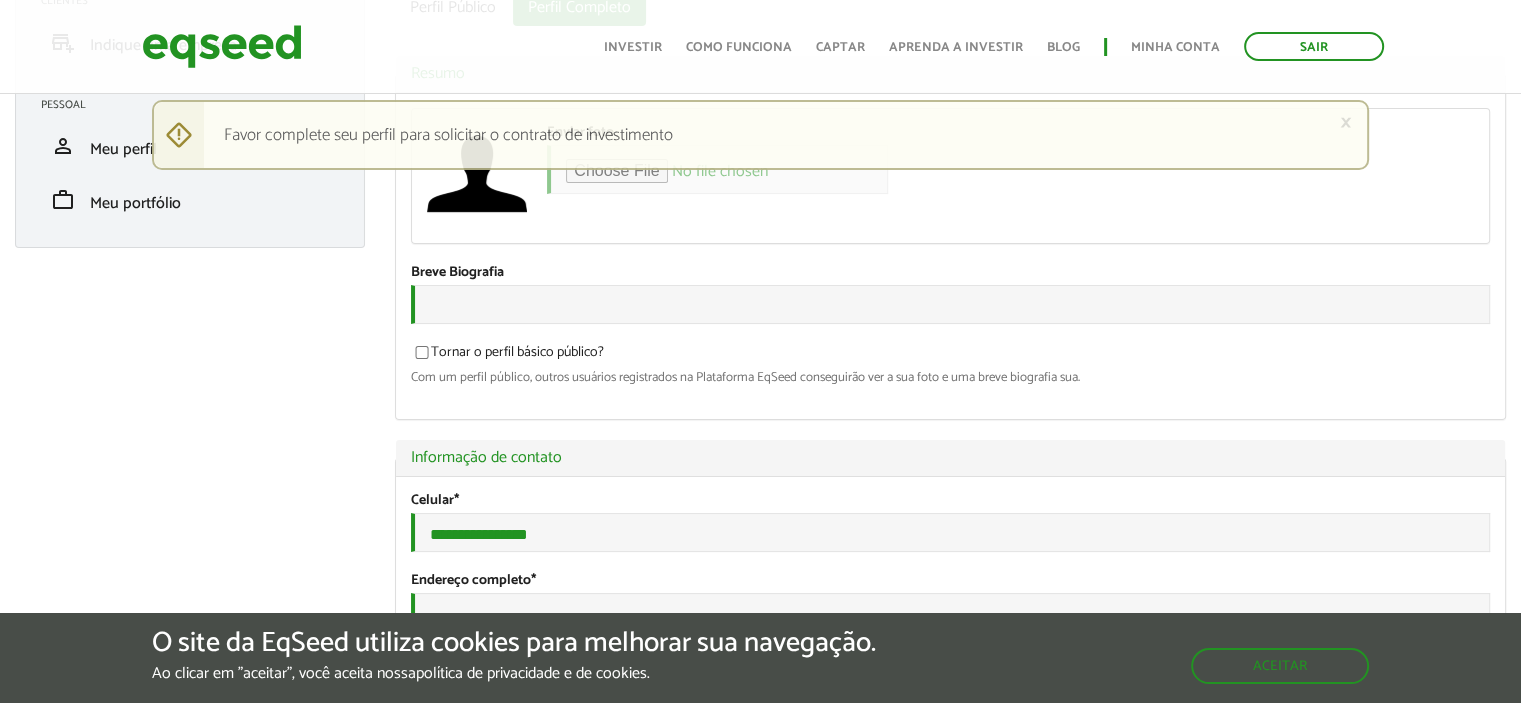 type on "**********" 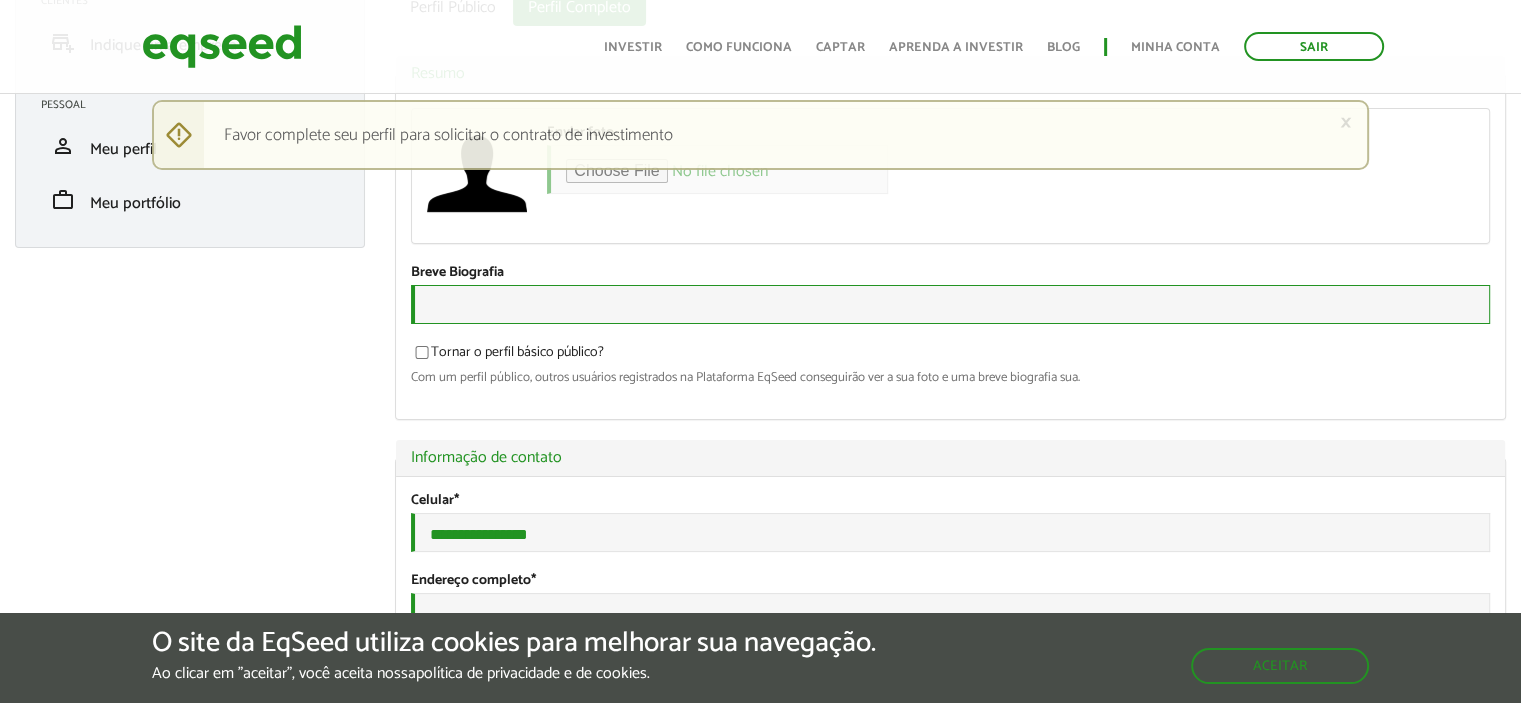 click on "Breve Biografia" at bounding box center (950, 304) 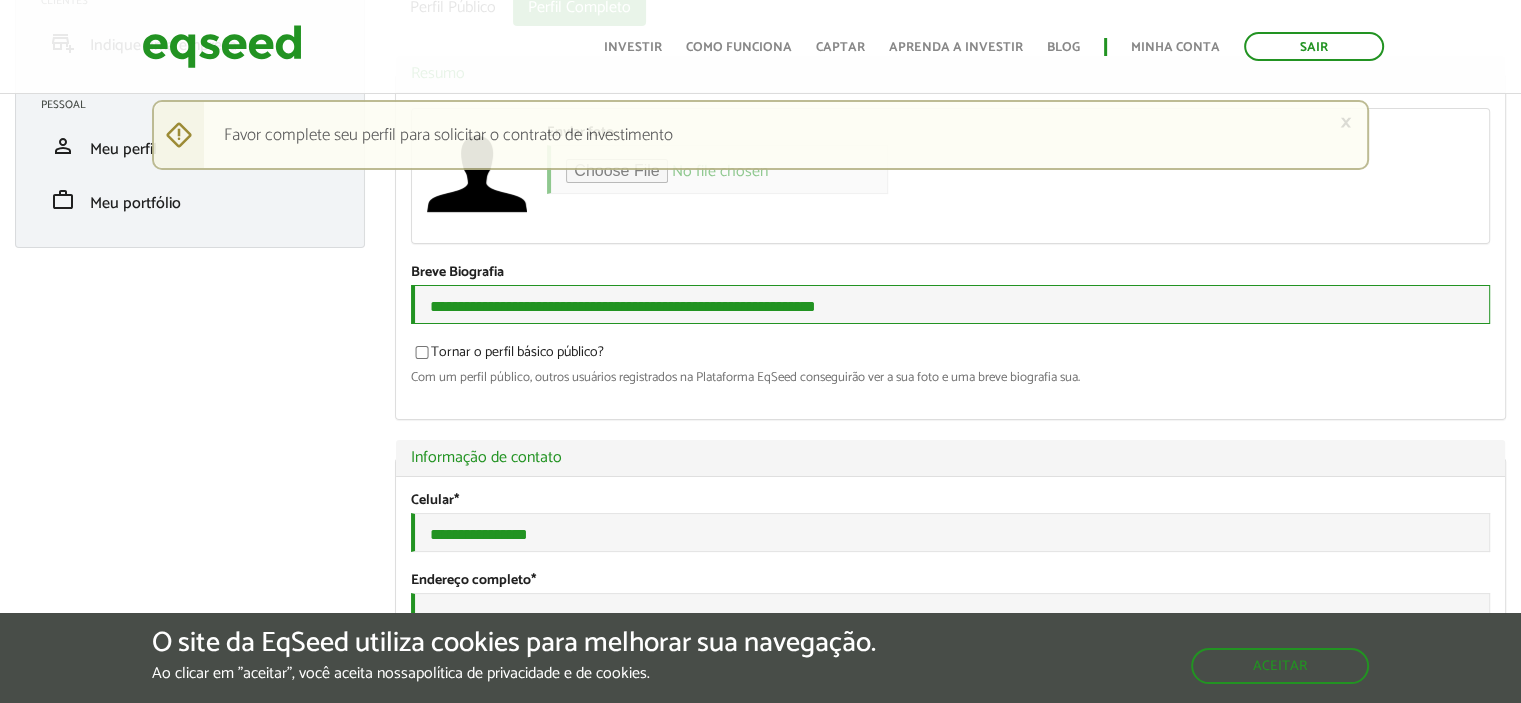 type on "**********" 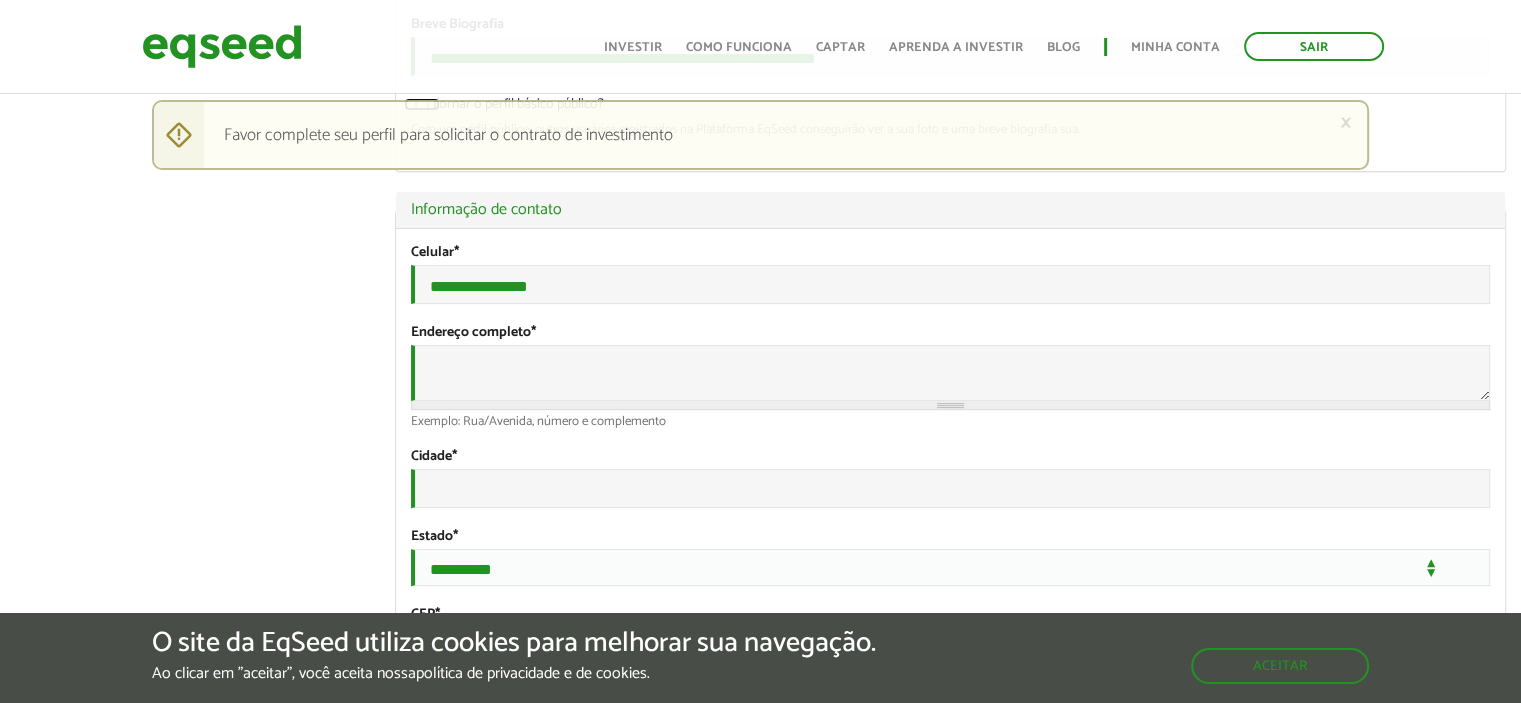 scroll, scrollTop: 400, scrollLeft: 0, axis: vertical 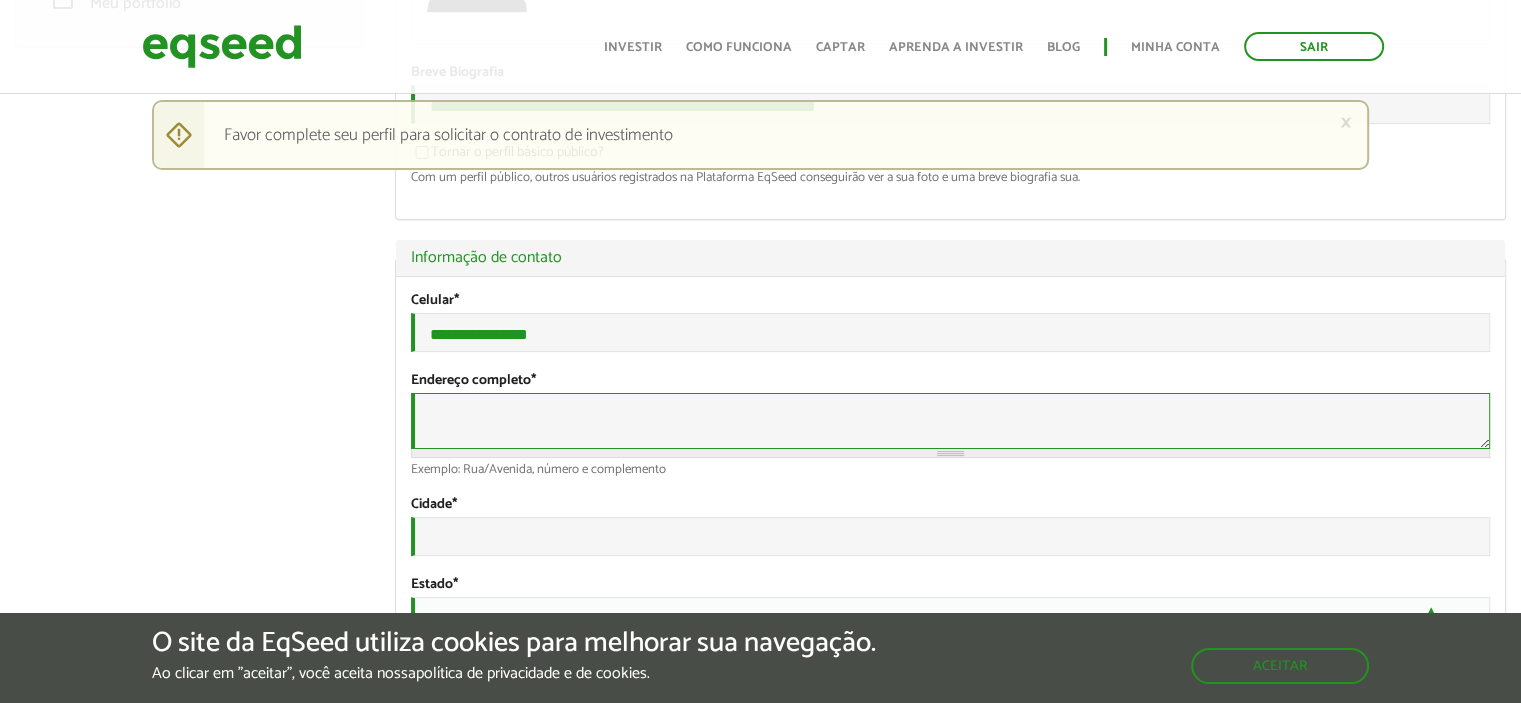 click on "Endereço completo  *" at bounding box center (950, 421) 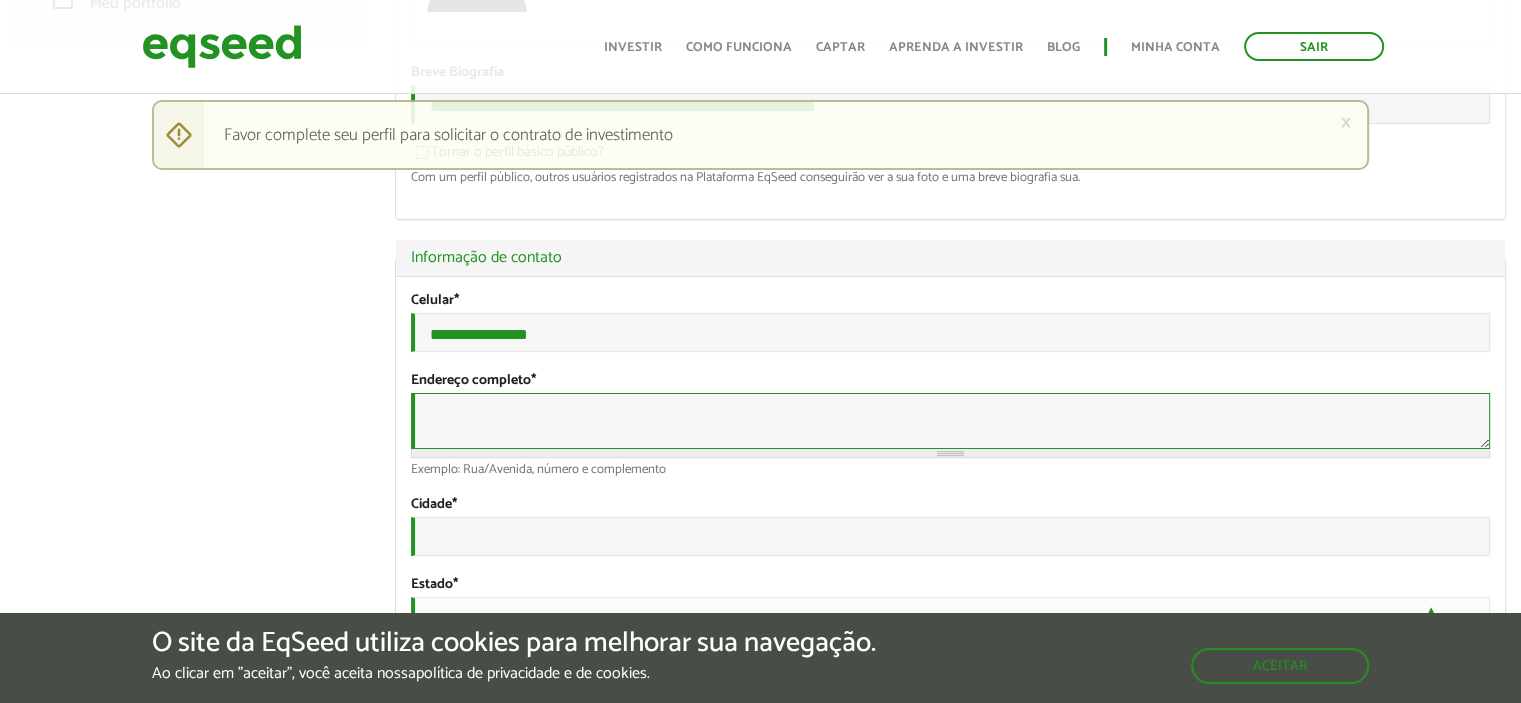 type on "**********" 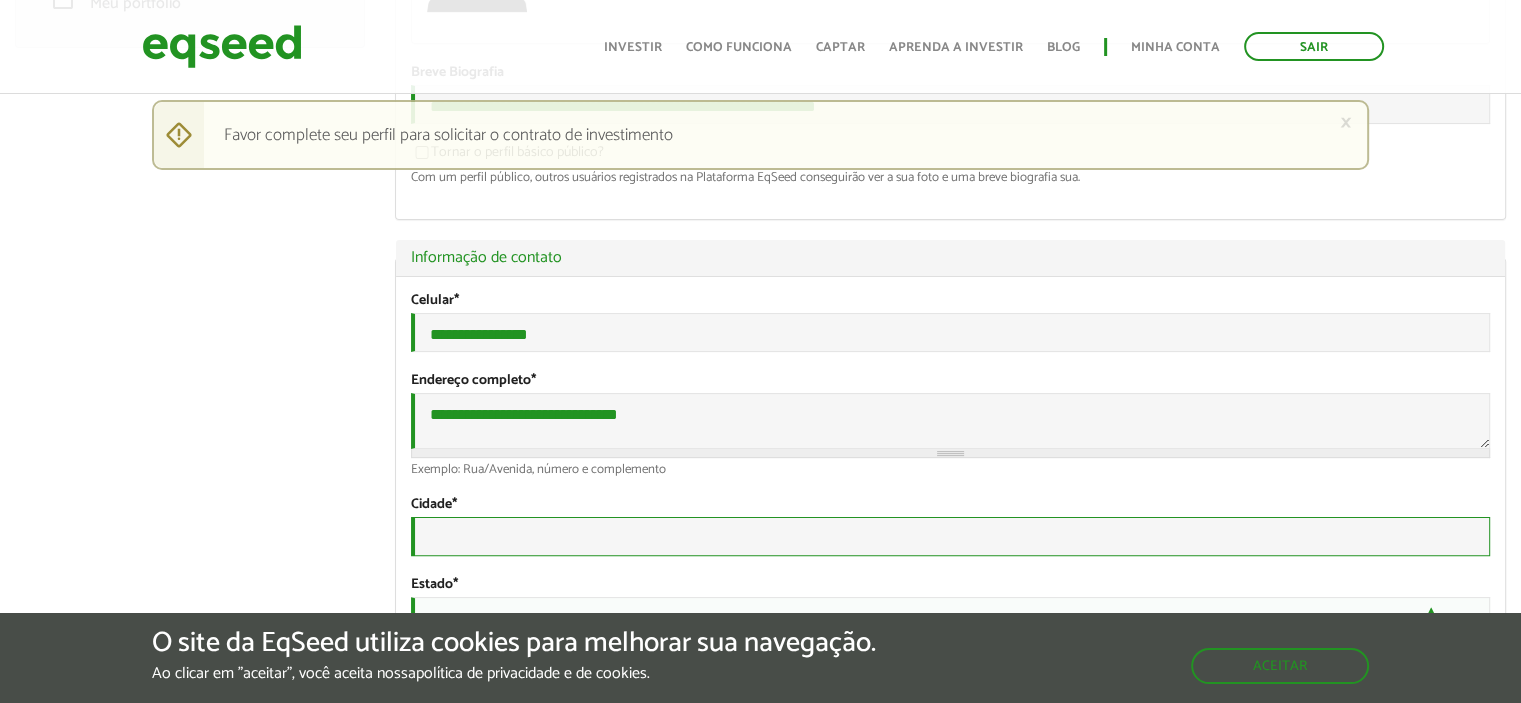 type on "**********" 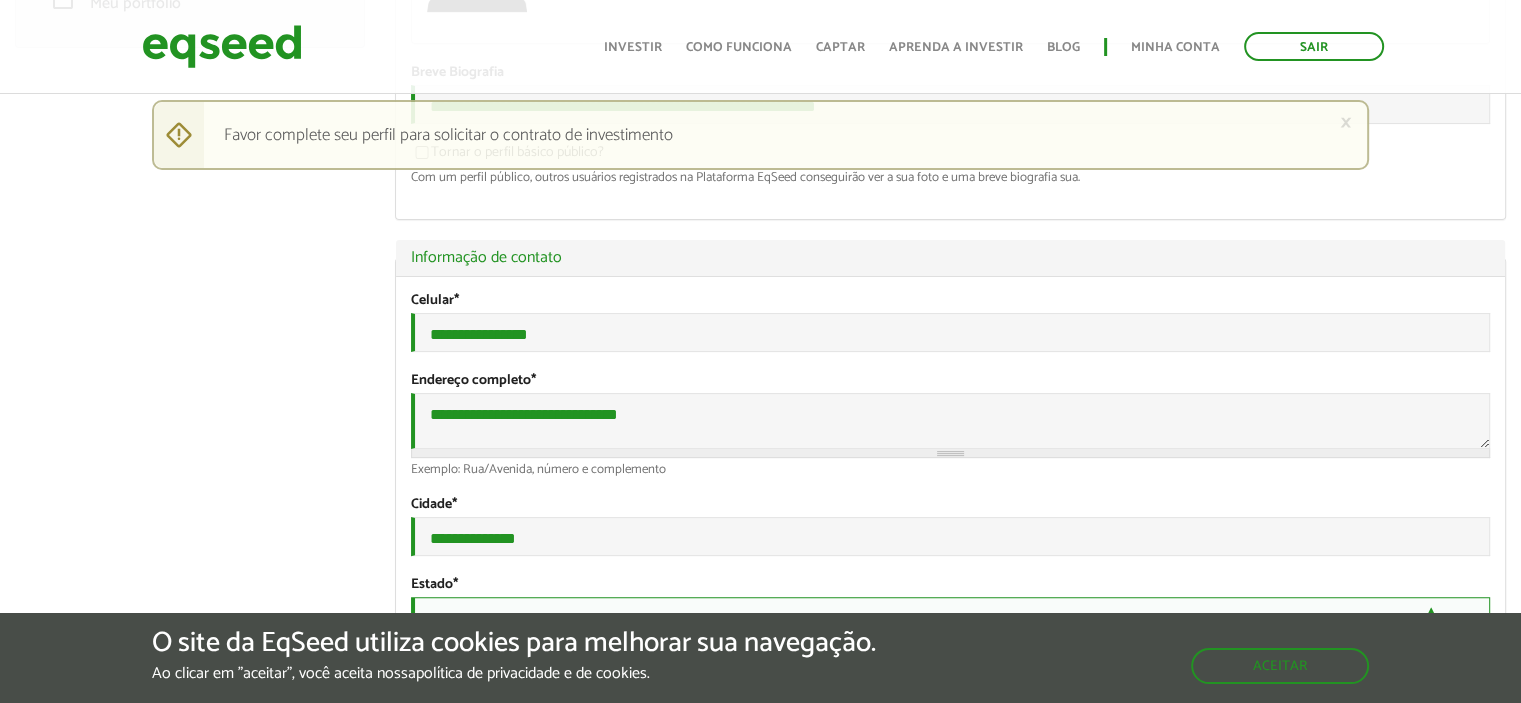 select on "**" 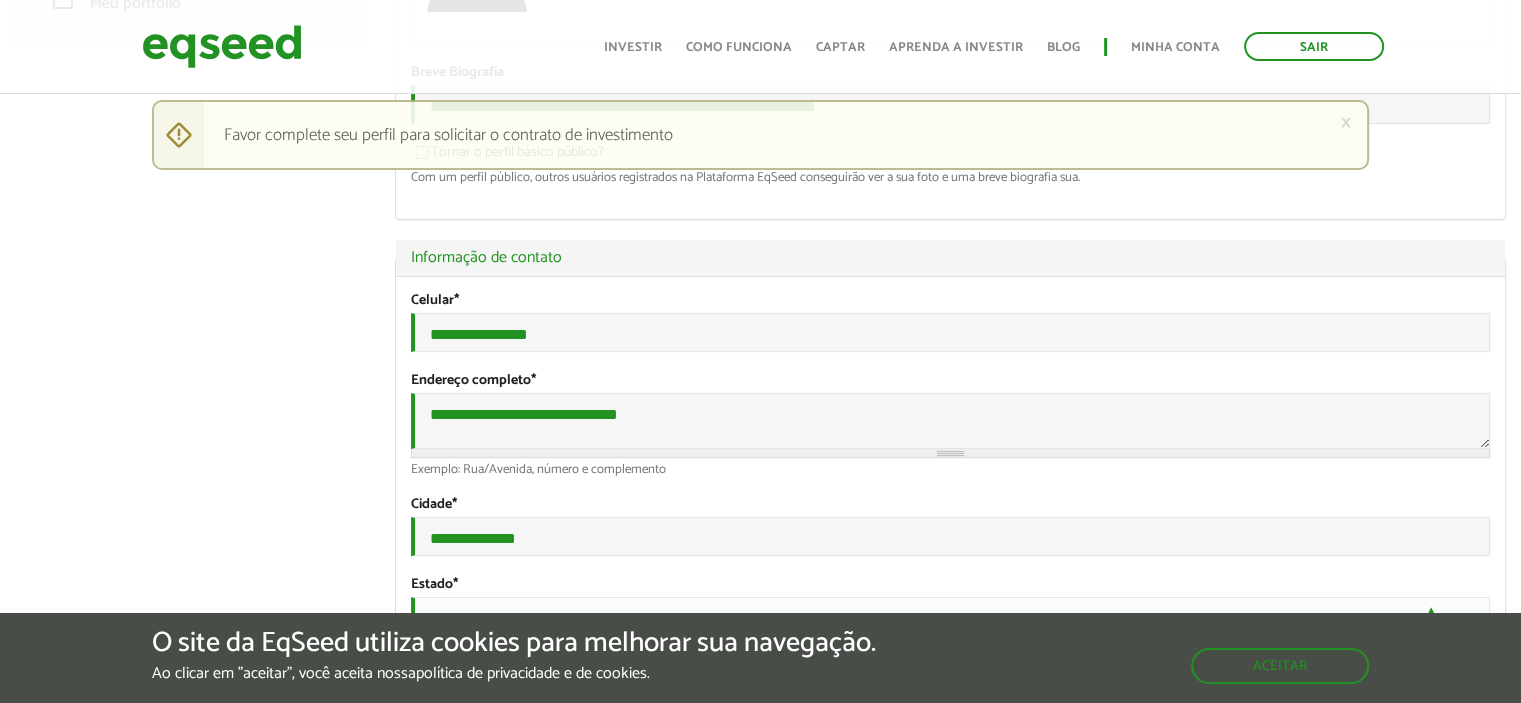 type on "*********" 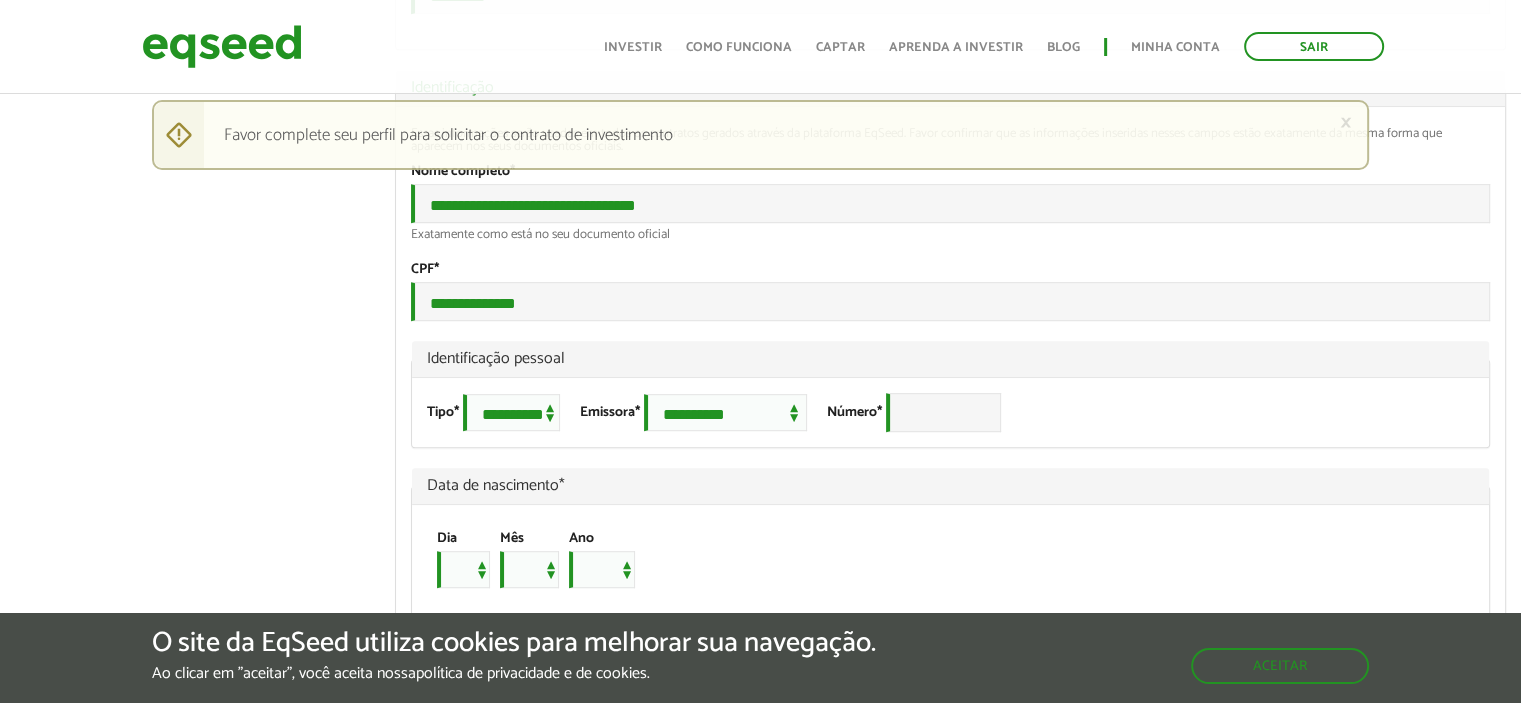 scroll, scrollTop: 1200, scrollLeft: 0, axis: vertical 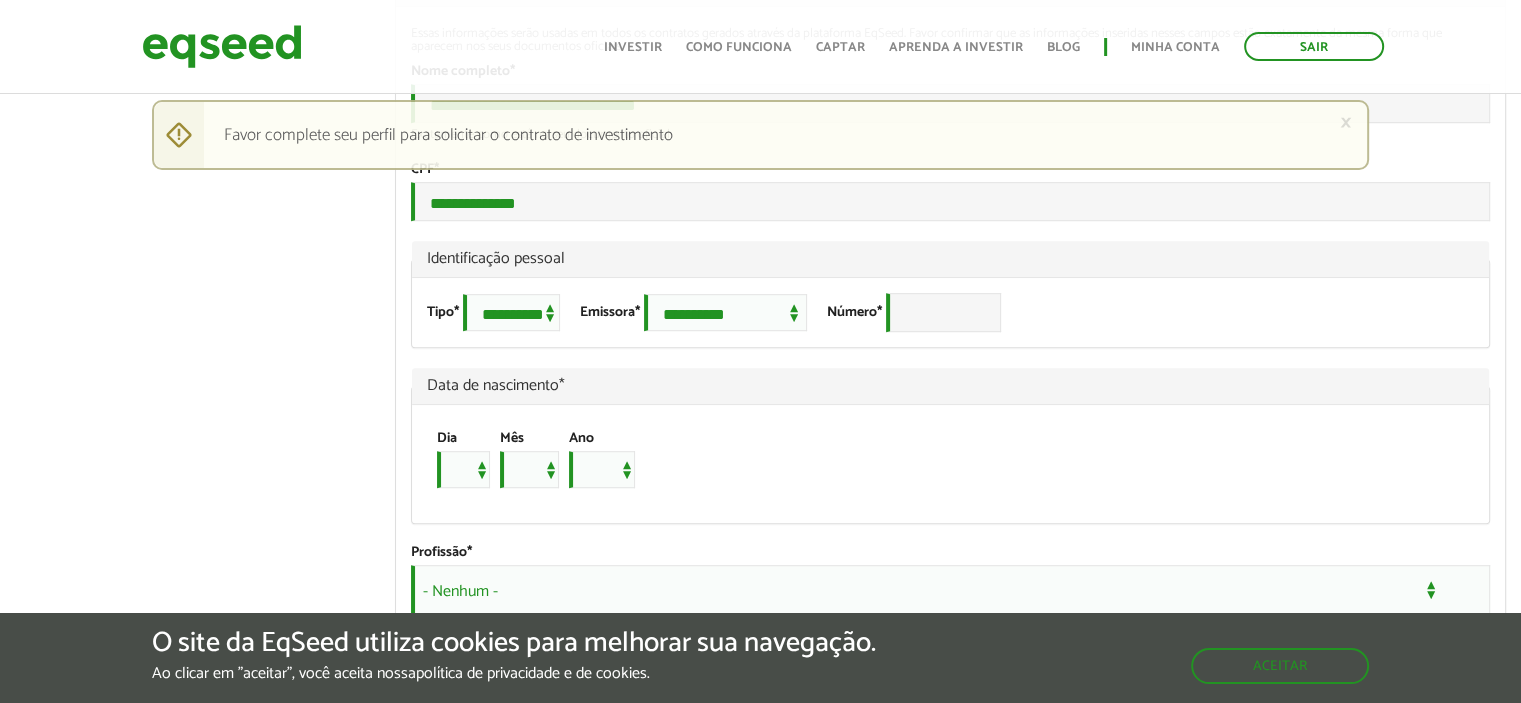 type on "**********" 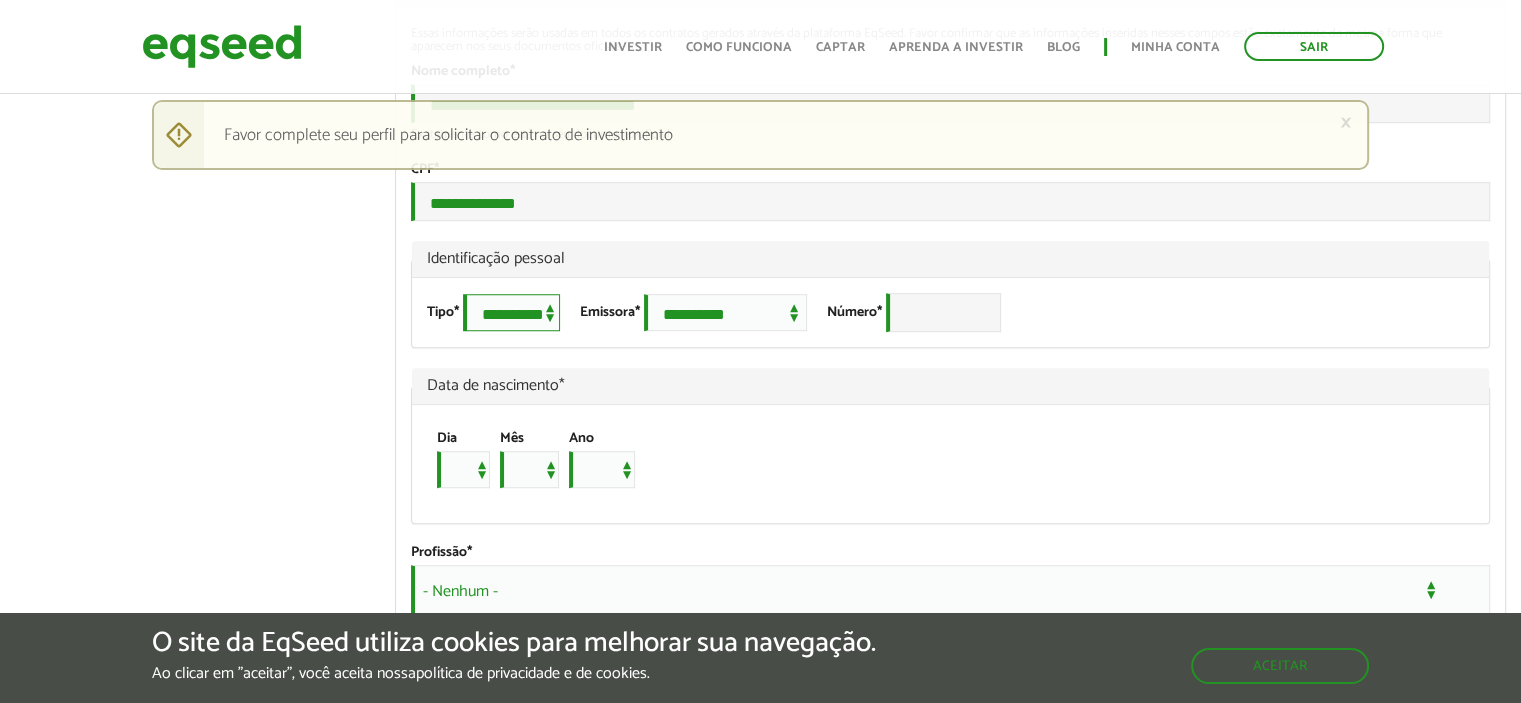 click on "**********" at bounding box center (511, 312) 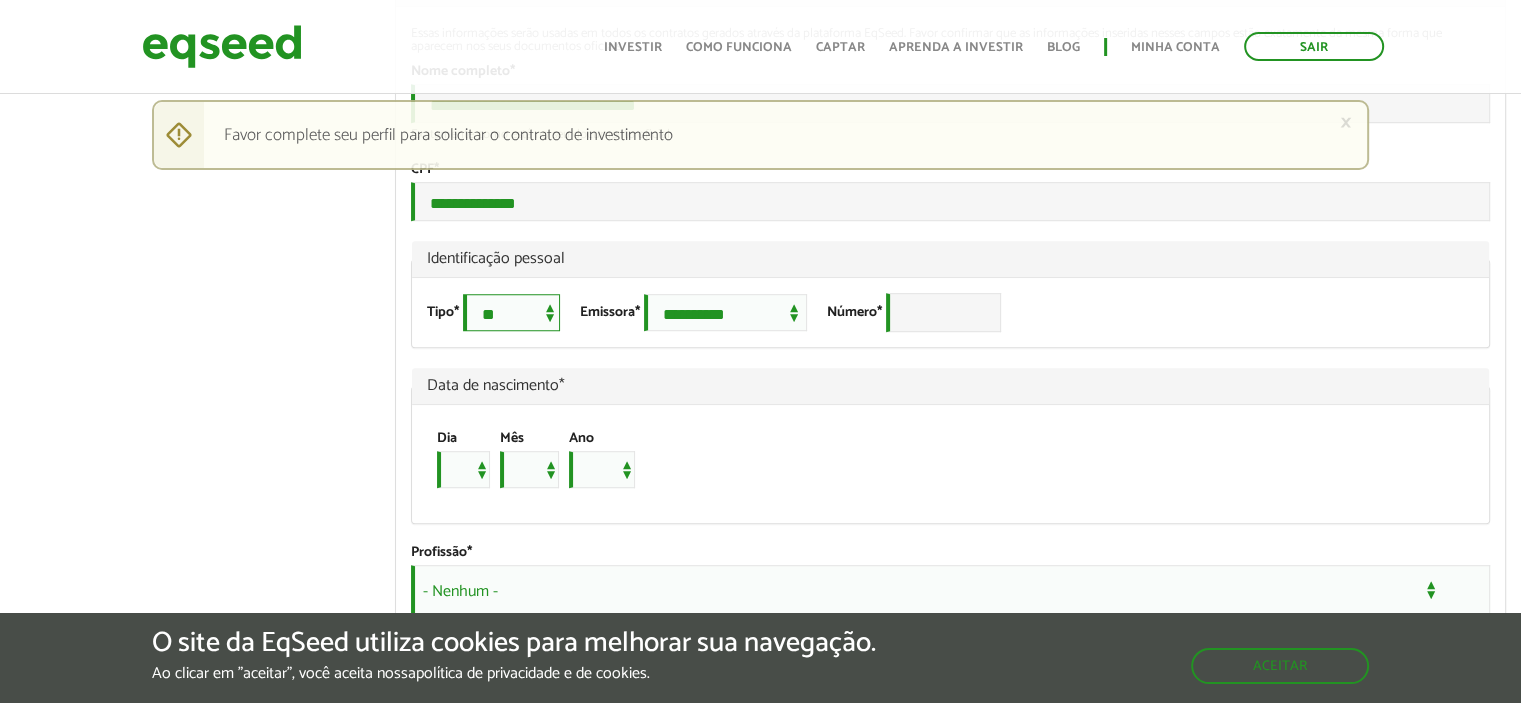 click on "**********" at bounding box center (511, 312) 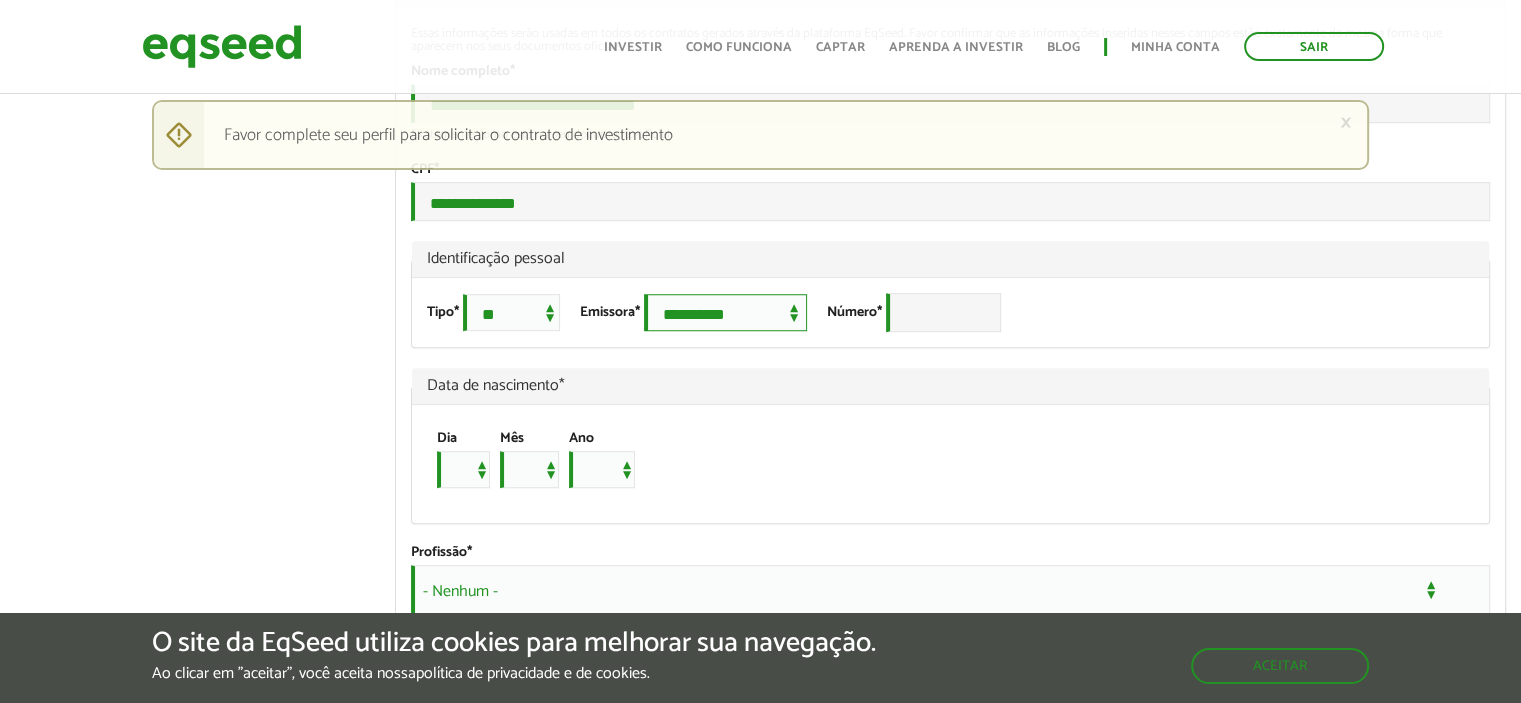 click on "**********" at bounding box center [725, 312] 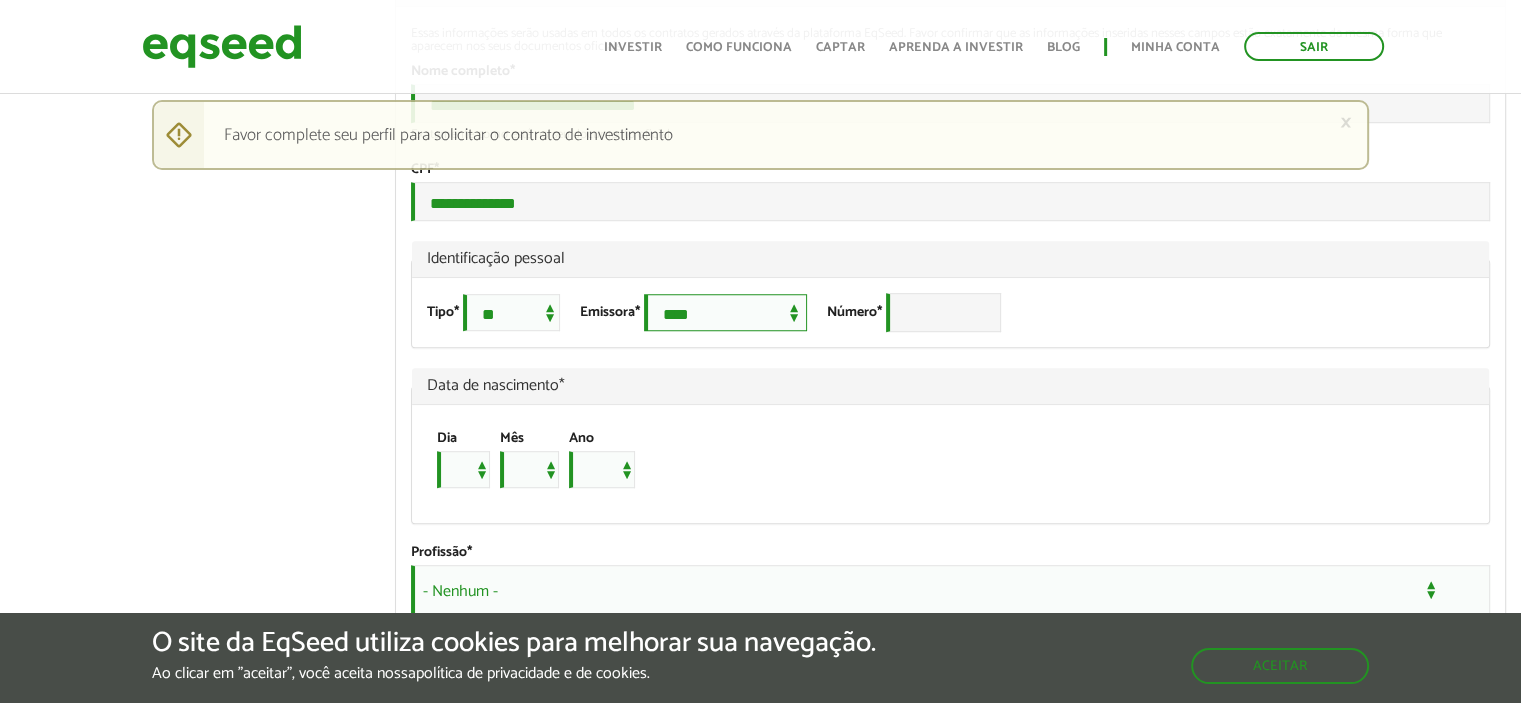 click on "**********" at bounding box center (725, 312) 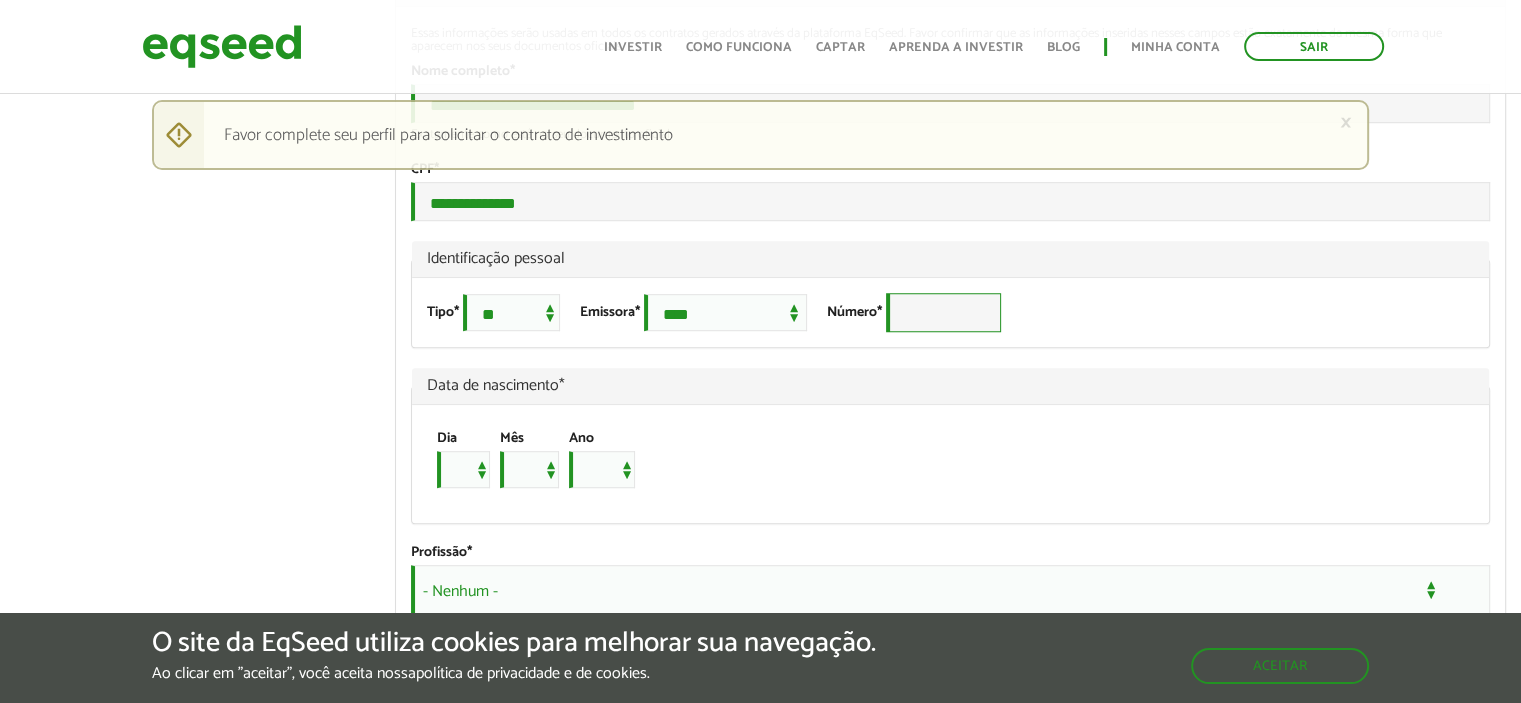 click on "Número  *" at bounding box center [943, 312] 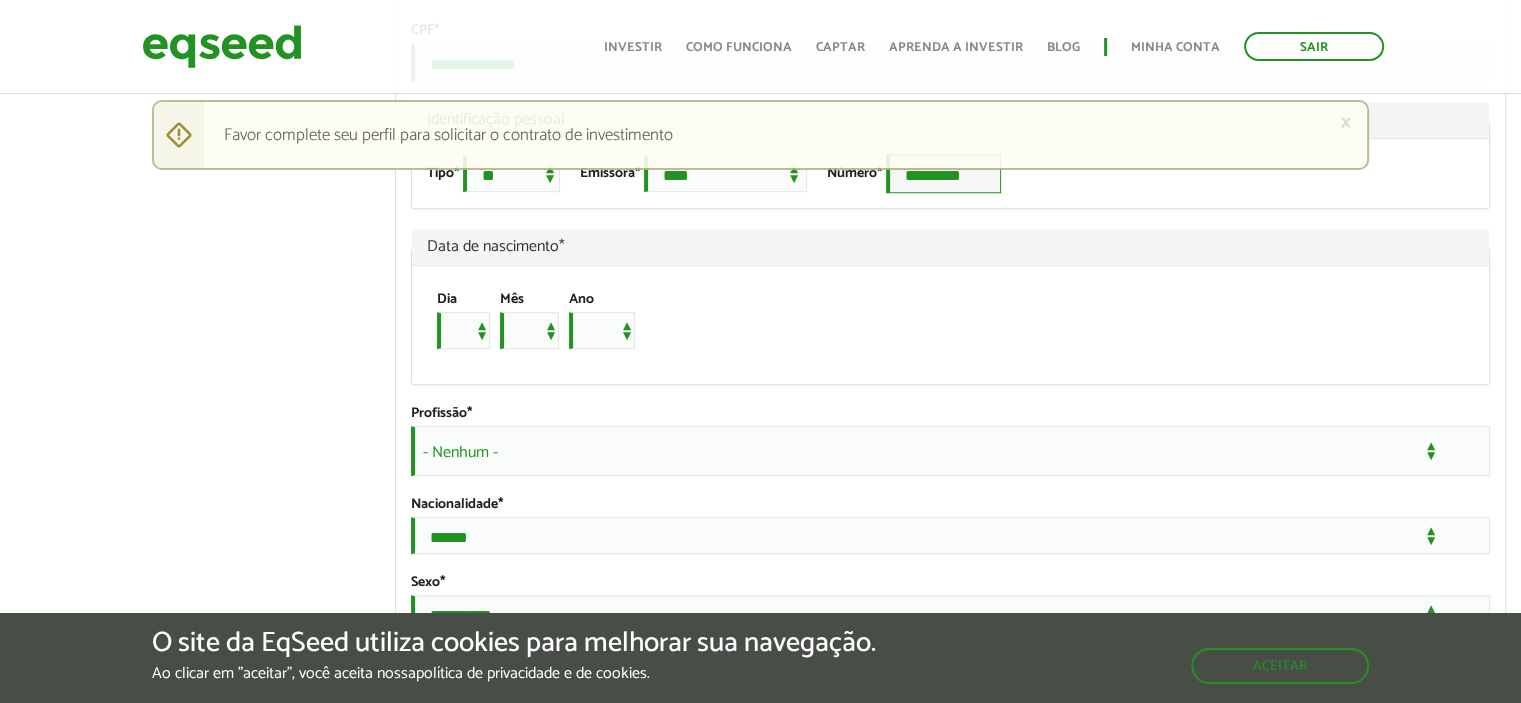 scroll, scrollTop: 1500, scrollLeft: 0, axis: vertical 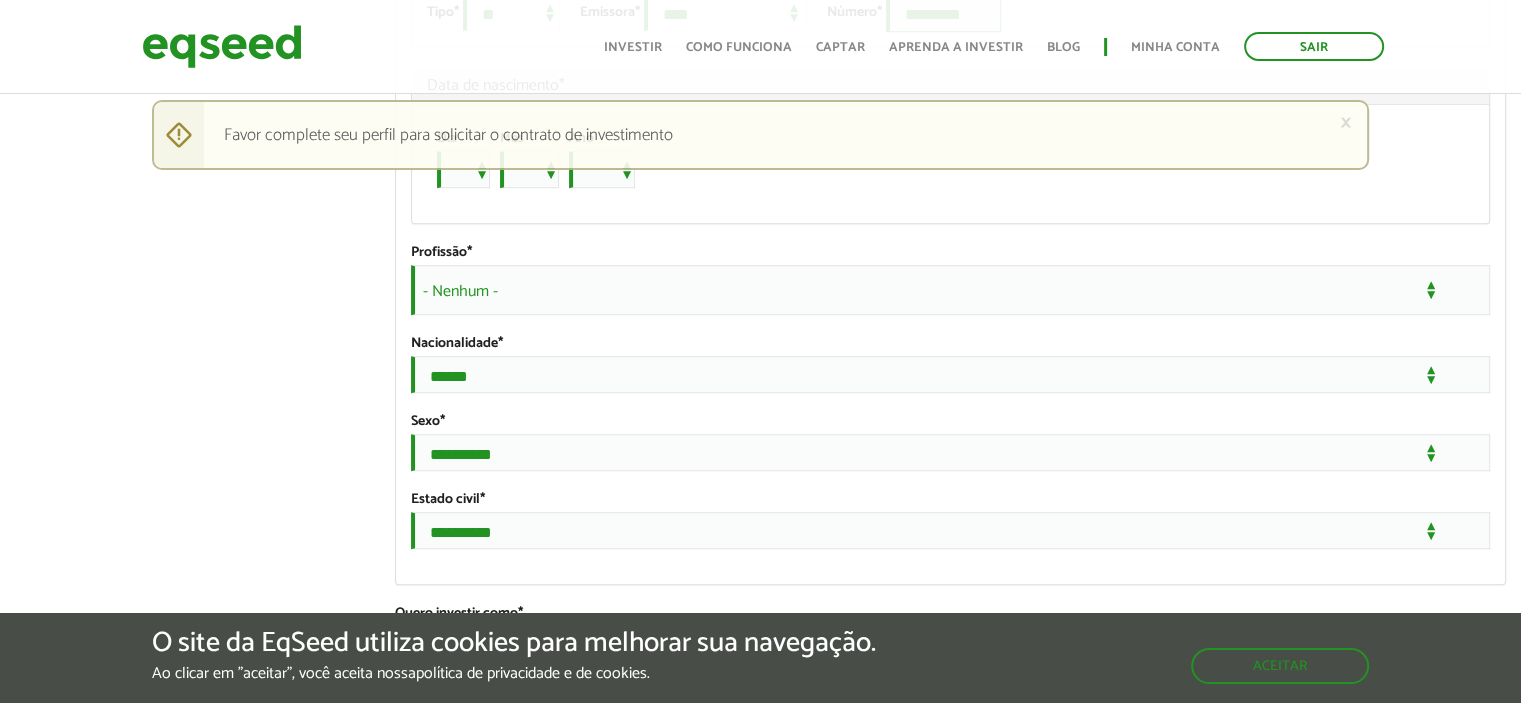 type on "*********" 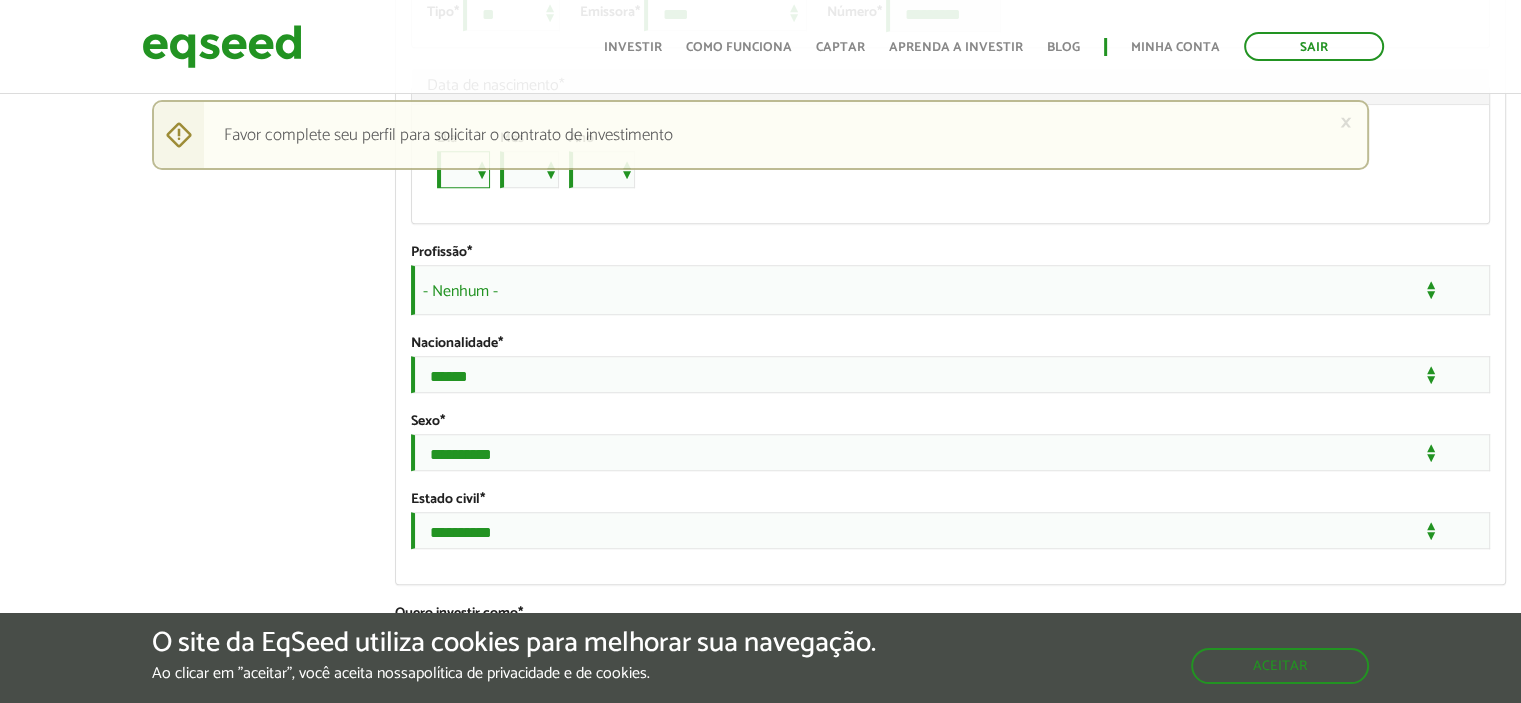 click on "* * * * * * * * * ** ** ** ** ** ** ** ** ** ** ** ** ** ** ** ** ** ** ** ** ** **" at bounding box center [463, 169] 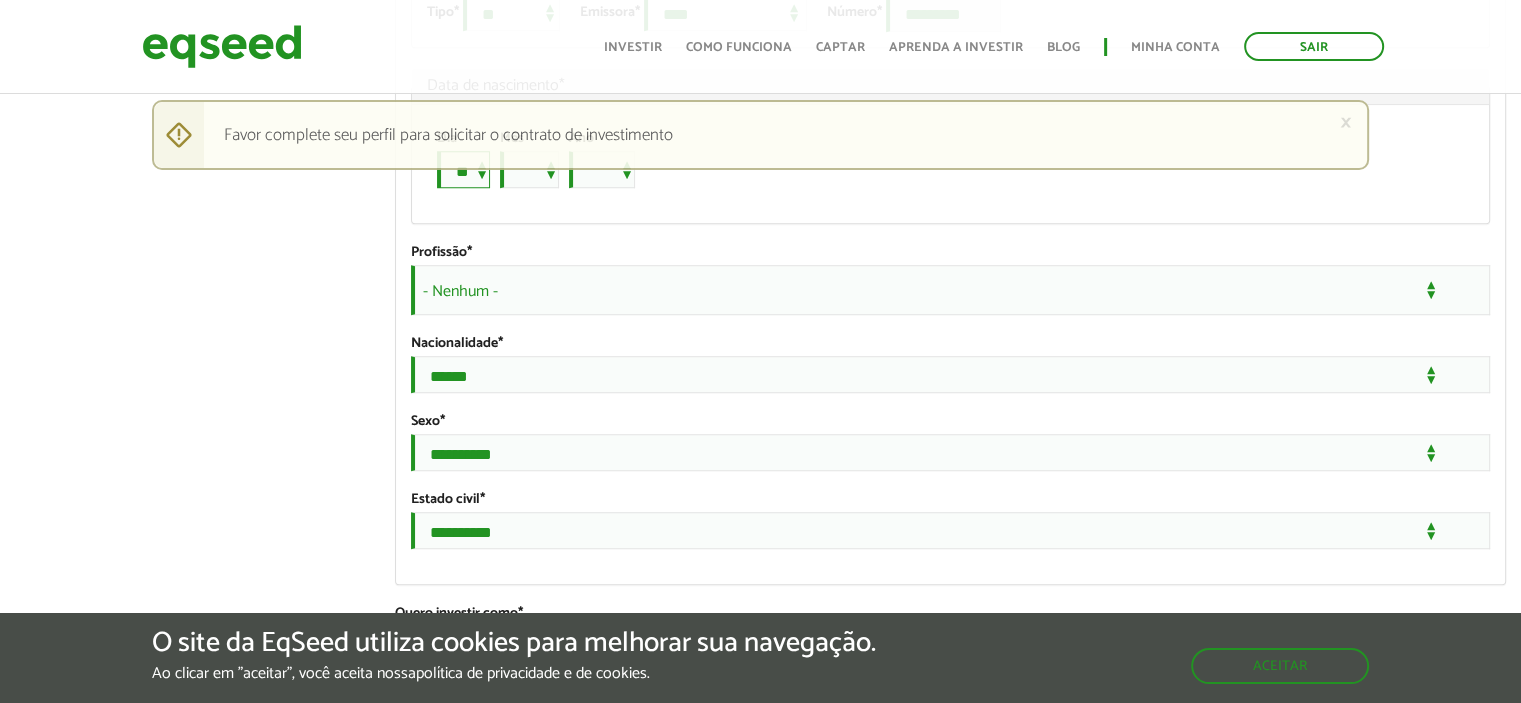 click on "* * * * * * * * * ** ** ** ** ** ** ** ** ** ** ** ** ** ** ** ** ** ** ** ** ** **" at bounding box center (463, 169) 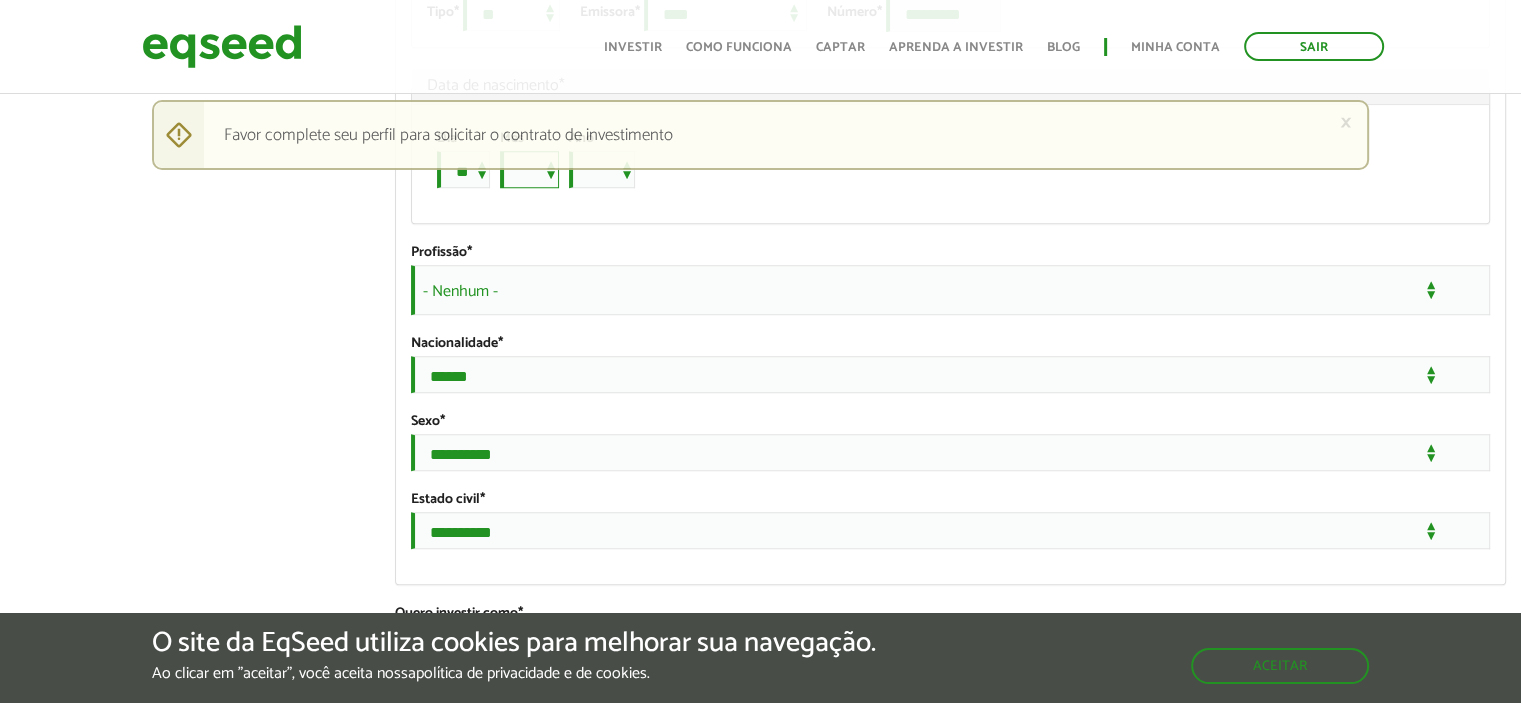 click on "*** *** *** *** *** *** *** *** *** *** *** ***" at bounding box center [529, 169] 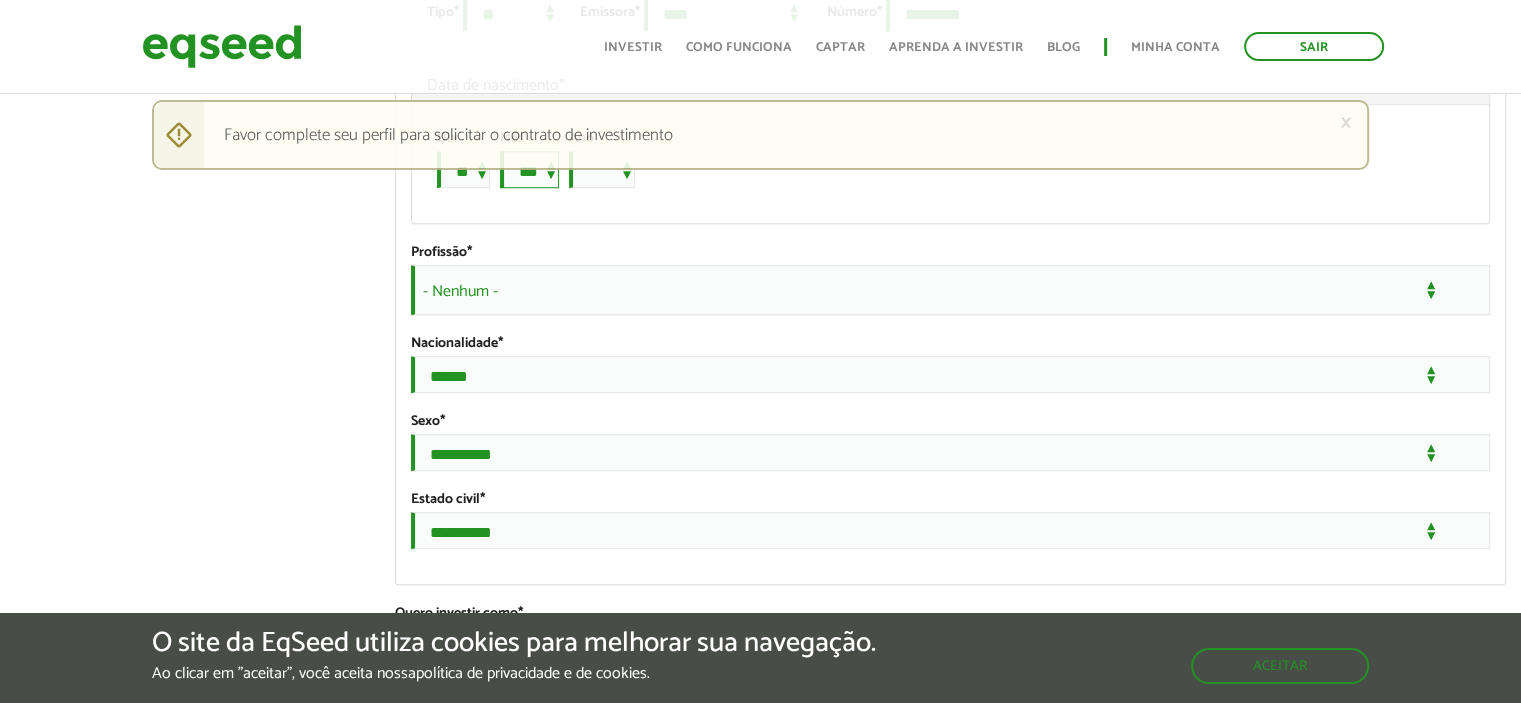 click on "*** *** *** *** *** *** *** *** *** *** *** ***" at bounding box center (529, 169) 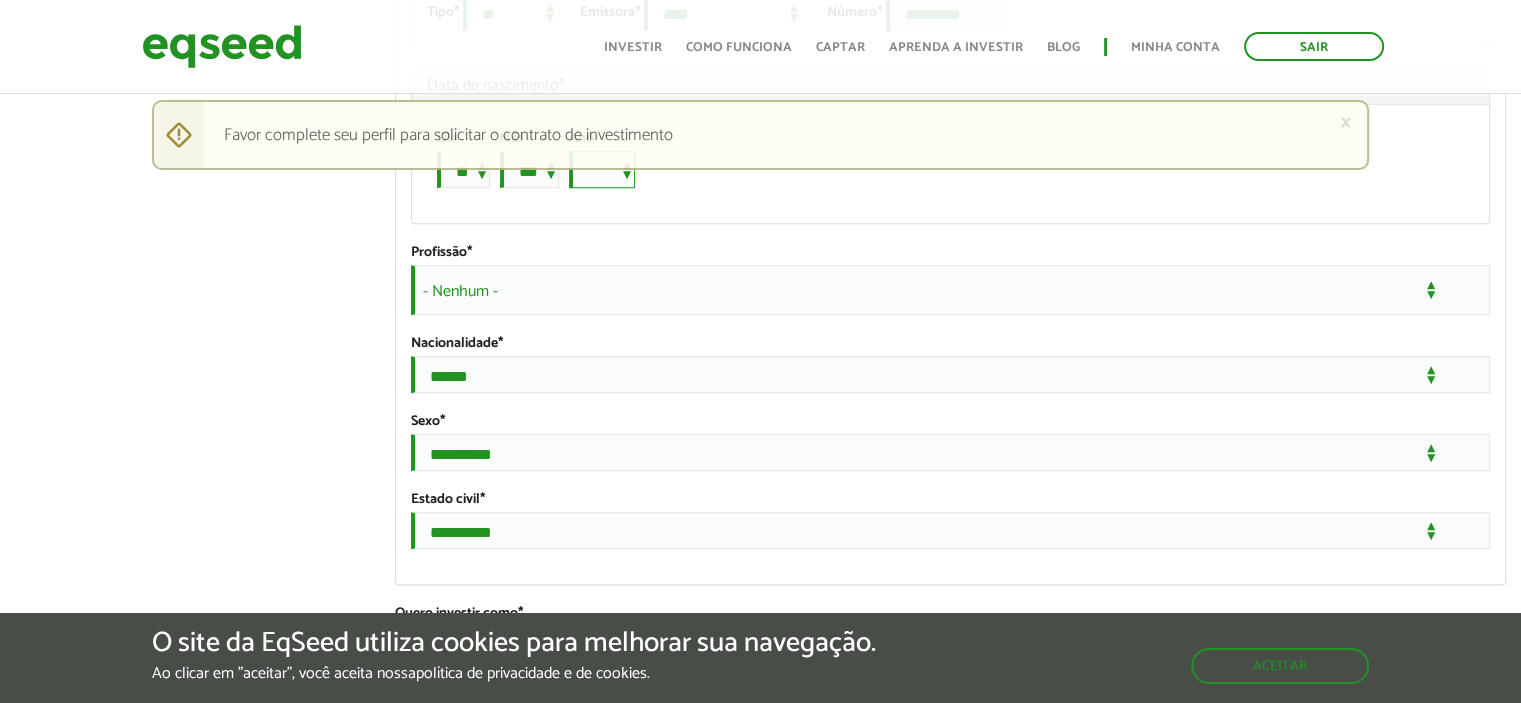 click on "**** **** **** **** **** **** **** **** **** **** **** **** **** **** **** **** **** **** **** **** **** **** **** **** **** **** **** **** **** **** **** **** **** **** **** **** **** **** **** **** **** **** **** **** **** **** **** **** **** **** **** **** **** **** **** **** **** **** **** **** **** **** **** **** **** **** **** **** **** **** **** **** **** **** **** **** **** **** **** **** **** **** **** **** **** **** **** **** **** **** **** **** **** **** **** **** **** **** **** **** **** **** **** **** **** **** **** **** **** **** **** **** **** **** **** **** **** **** **** **** **** **** **** **** **** ****" at bounding box center [602, 169] 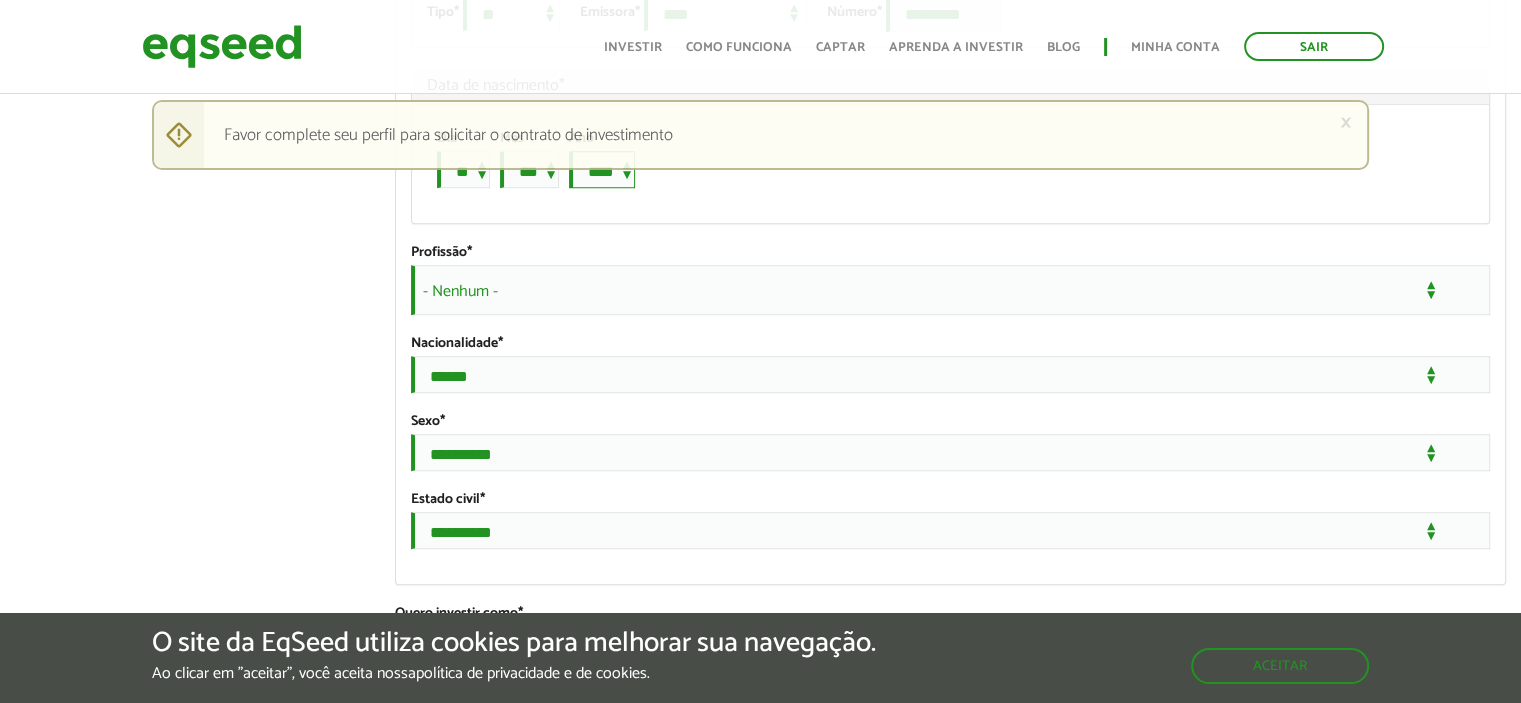 click on "**** **** **** **** **** **** **** **** **** **** **** **** **** **** **** **** **** **** **** **** **** **** **** **** **** **** **** **** **** **** **** **** **** **** **** **** **** **** **** **** **** **** **** **** **** **** **** **** **** **** **** **** **** **** **** **** **** **** **** **** **** **** **** **** **** **** **** **** **** **** **** **** **** **** **** **** **** **** **** **** **** **** **** **** **** **** **** **** **** **** **** **** **** **** **** **** **** **** **** **** **** **** **** **** **** **** **** **** **** **** **** **** **** **** **** **** **** **** **** **** **** **** **** **** **** ****" at bounding box center (602, 169) 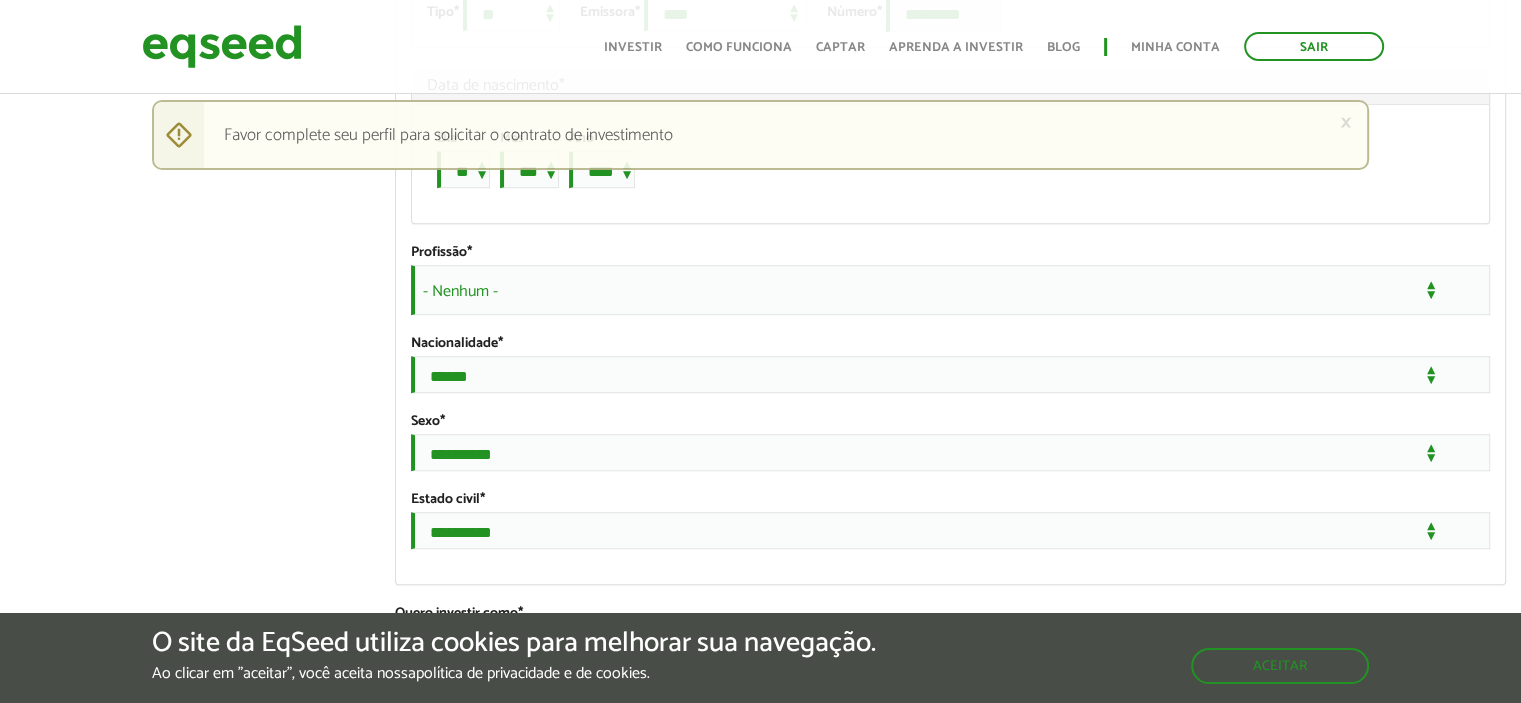 click on "- Nenhum -" at bounding box center (950, 290) 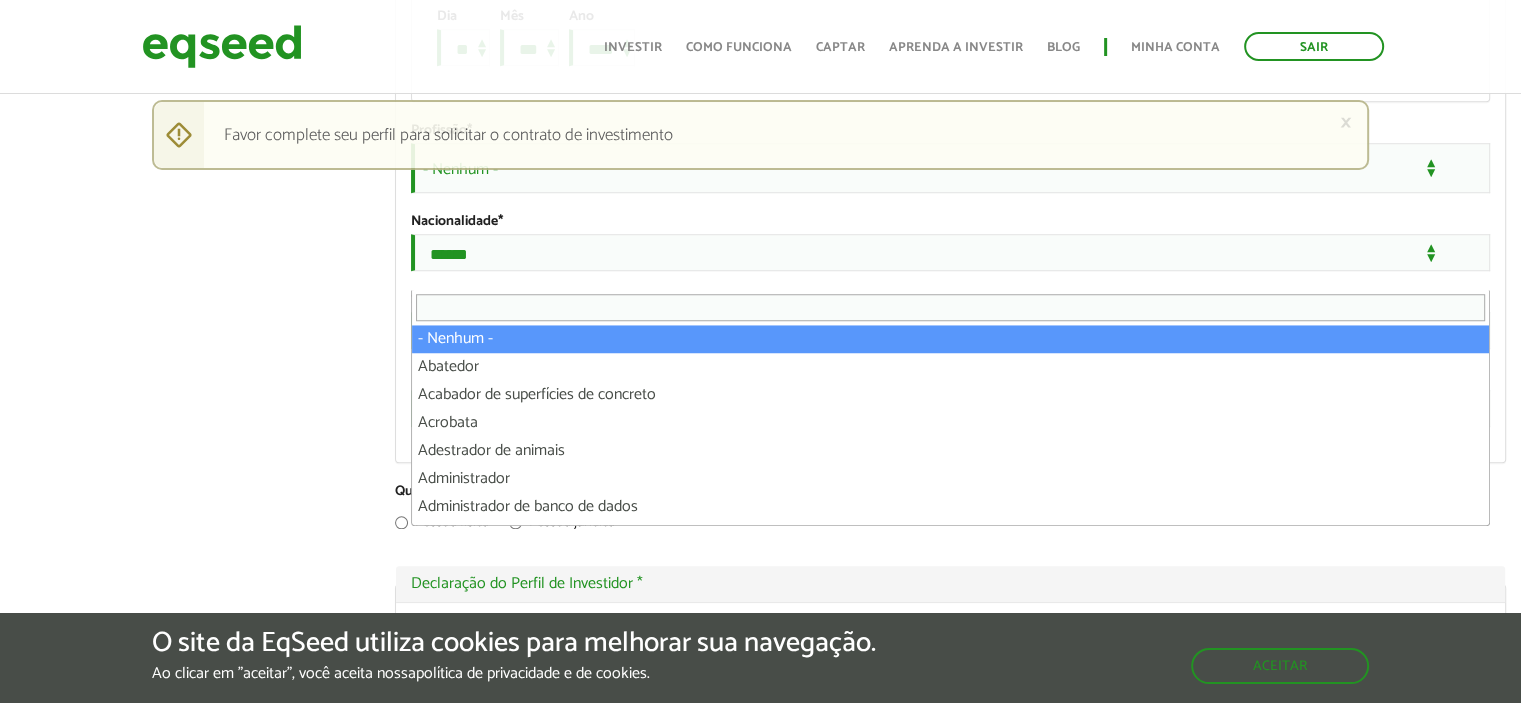 scroll, scrollTop: 1600, scrollLeft: 0, axis: vertical 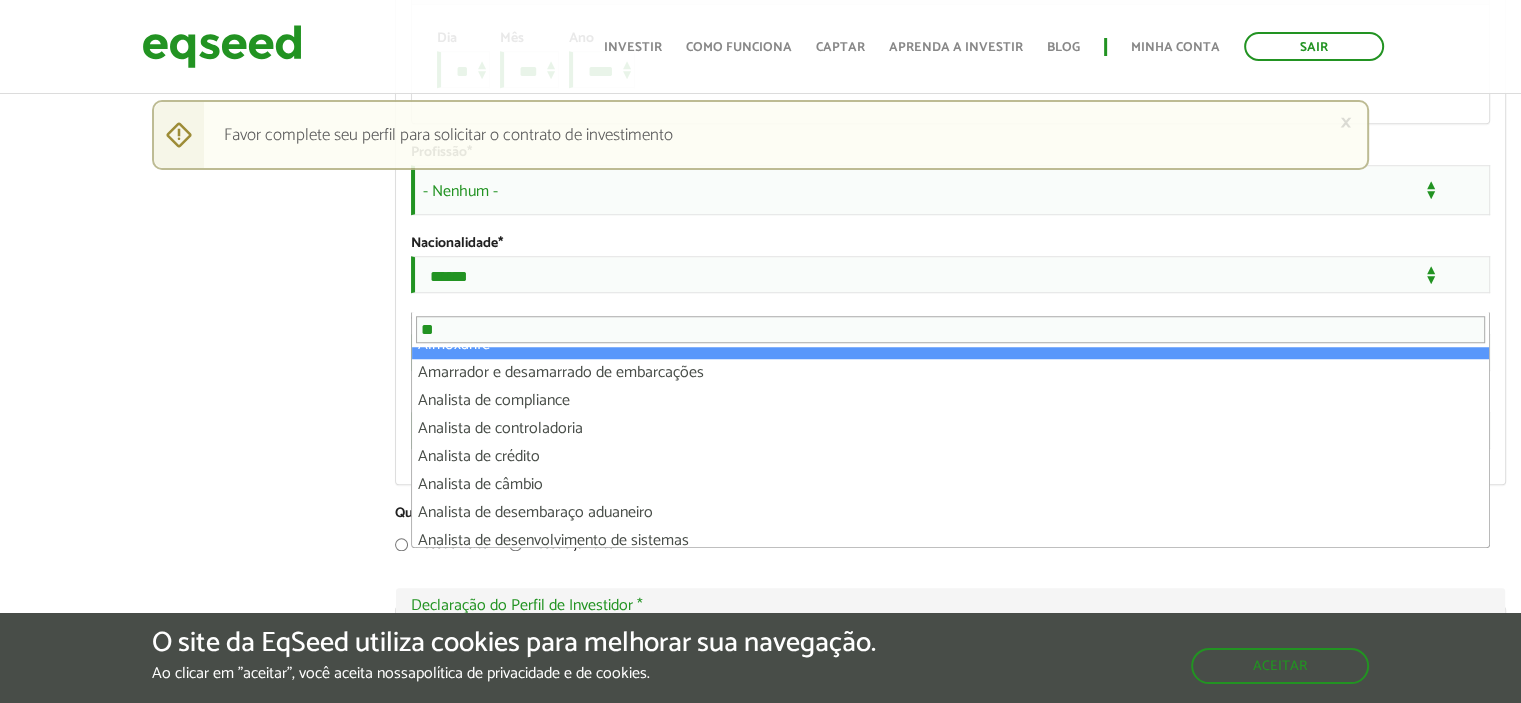 type on "***" 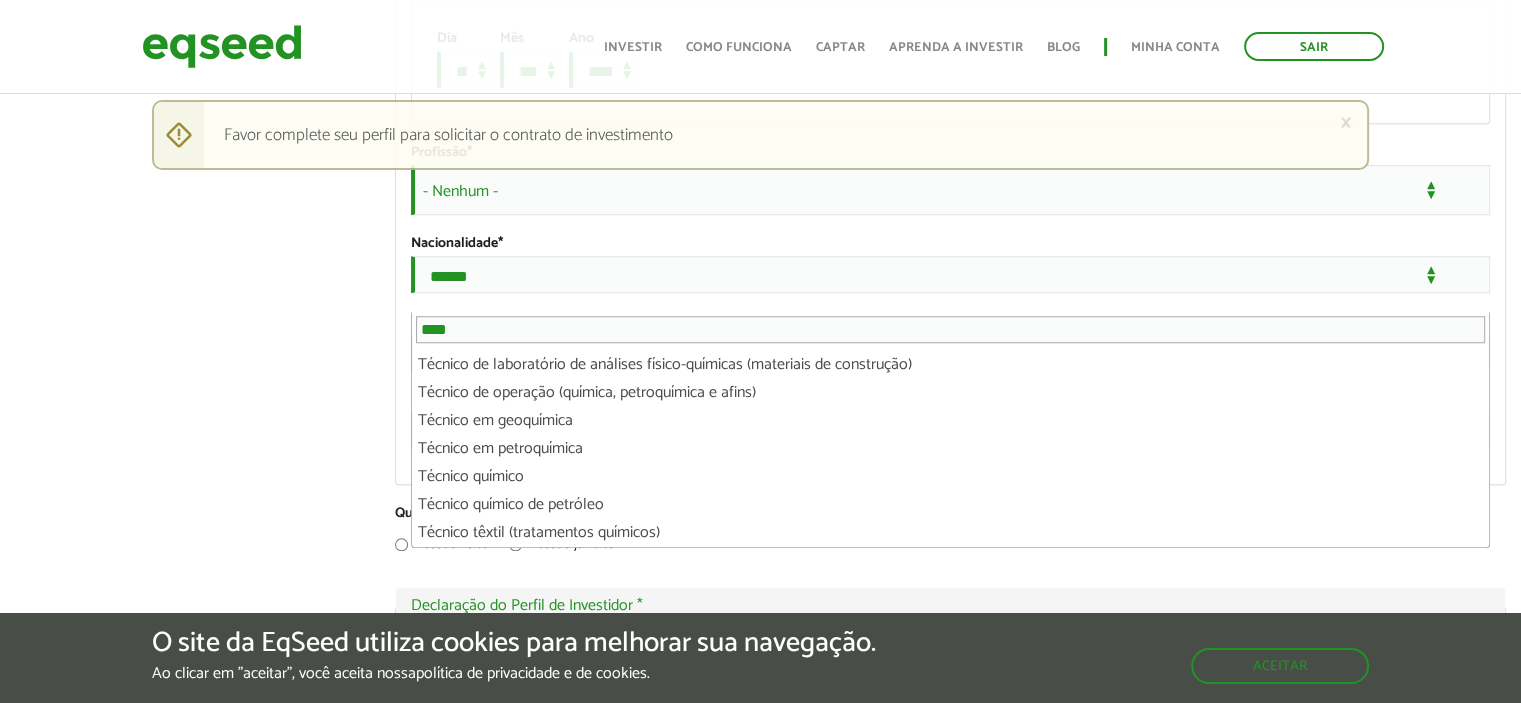 scroll, scrollTop: 0, scrollLeft: 0, axis: both 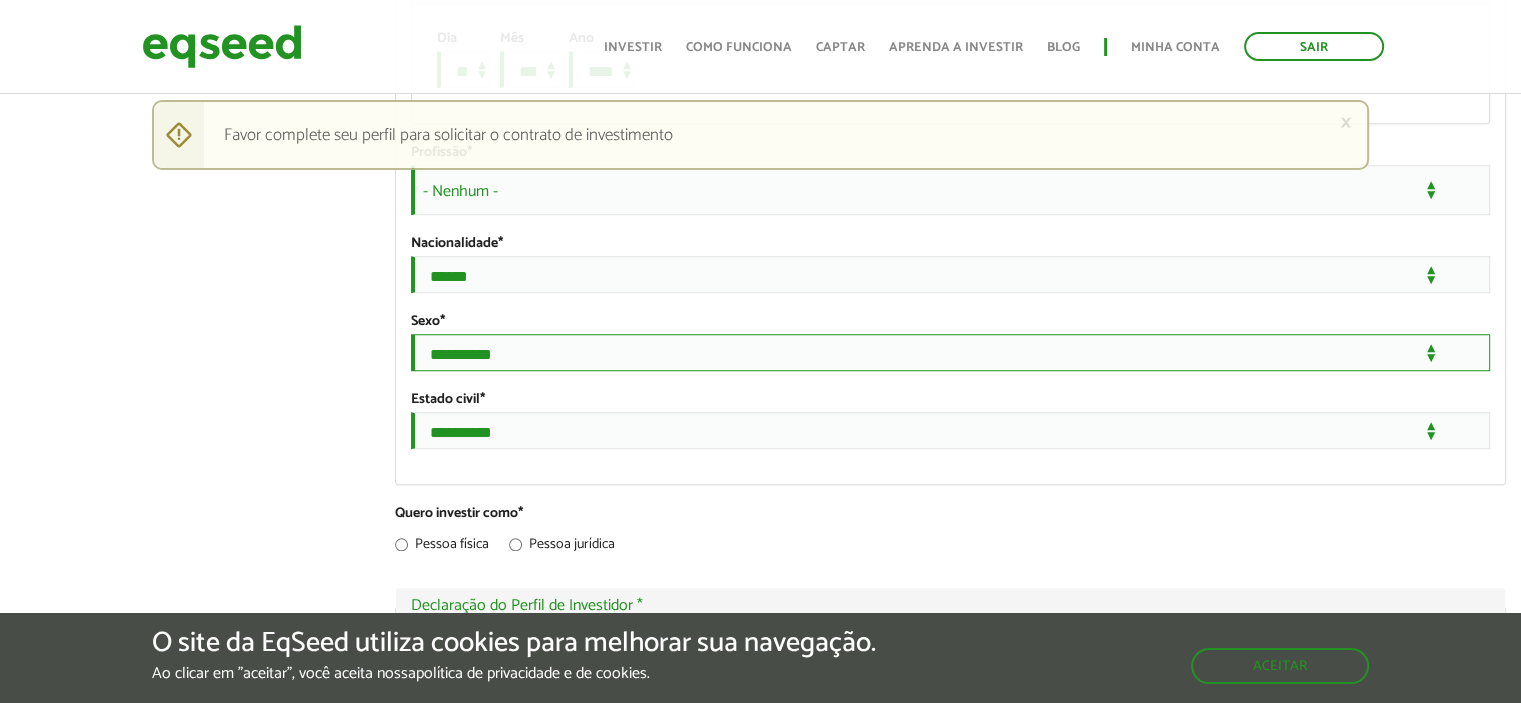 click on "**********" at bounding box center [950, 352] 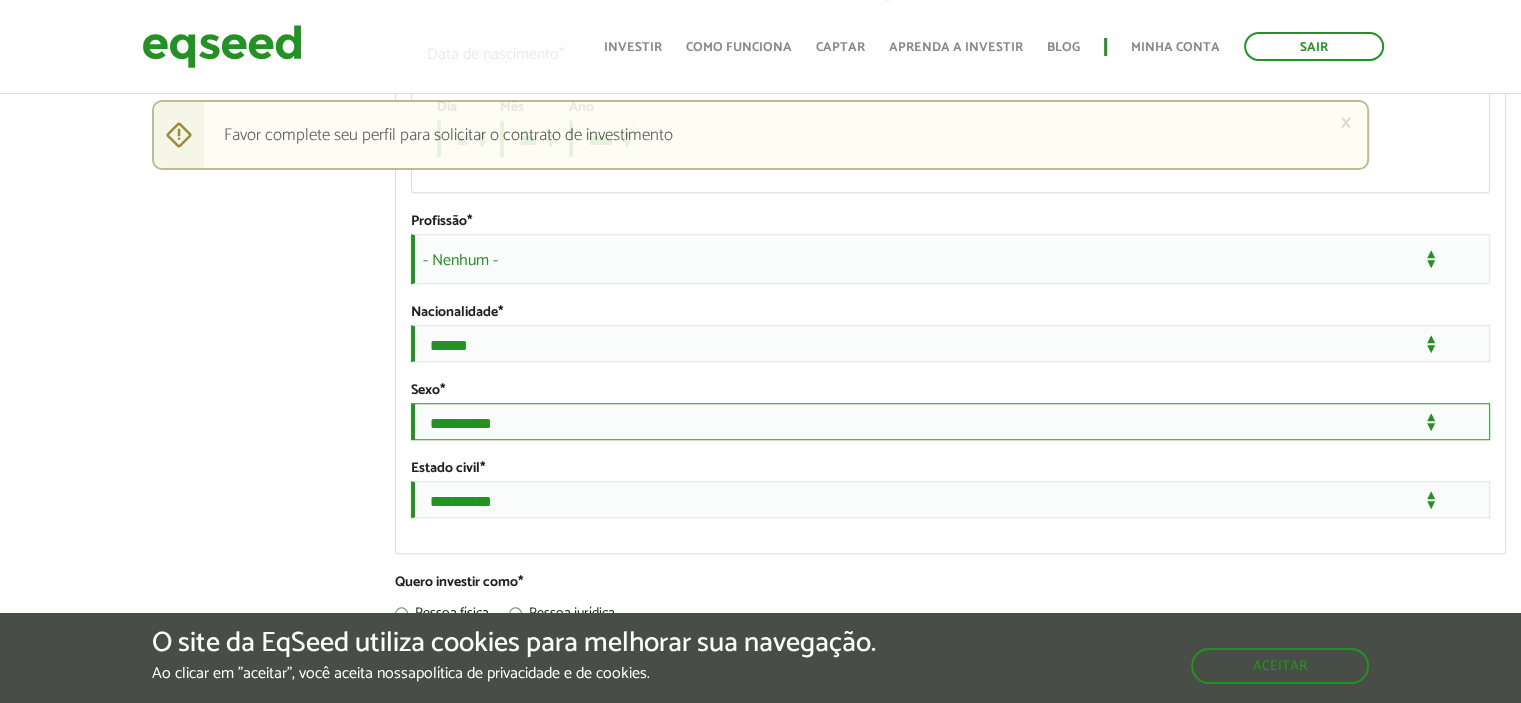 scroll, scrollTop: 1500, scrollLeft: 0, axis: vertical 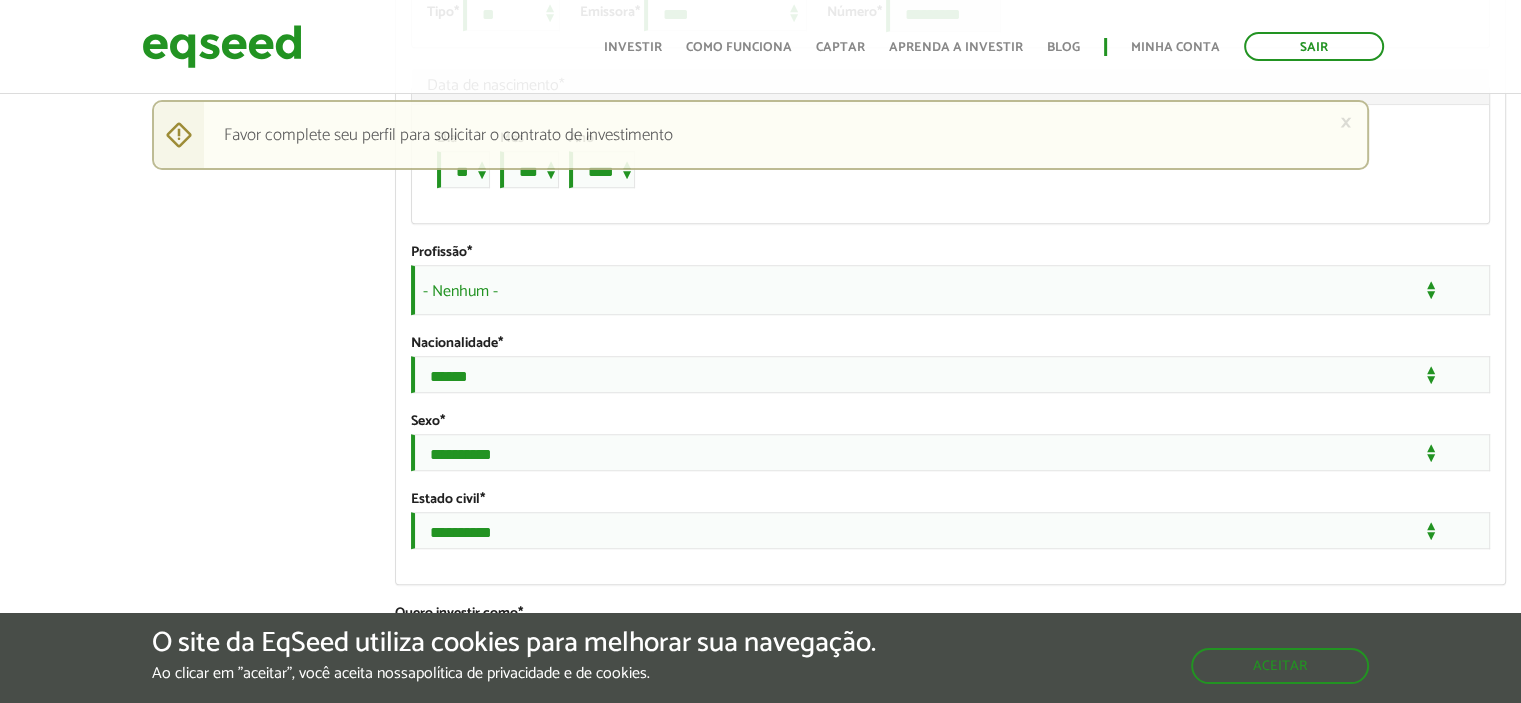 click on "- Nenhum -" at bounding box center (950, 290) 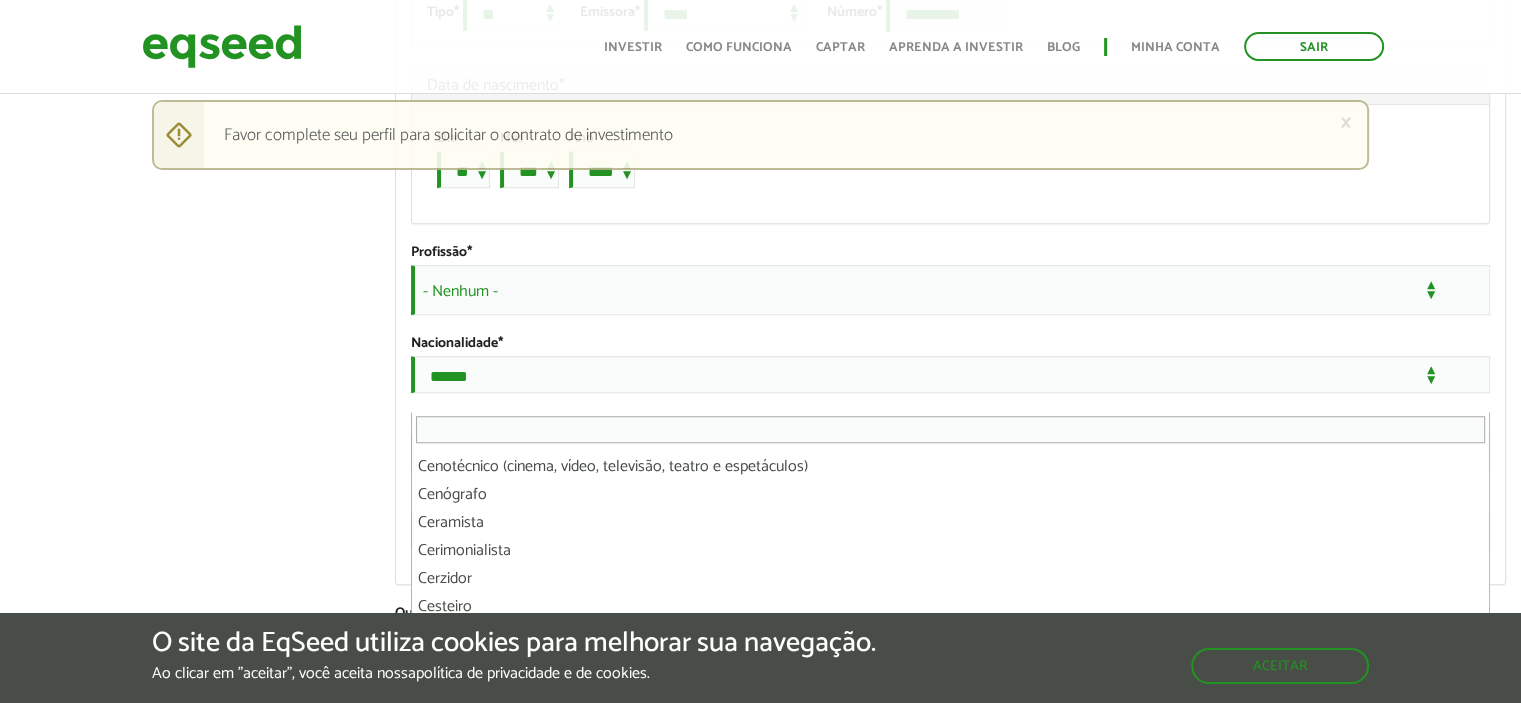 scroll, scrollTop: 6700, scrollLeft: 0, axis: vertical 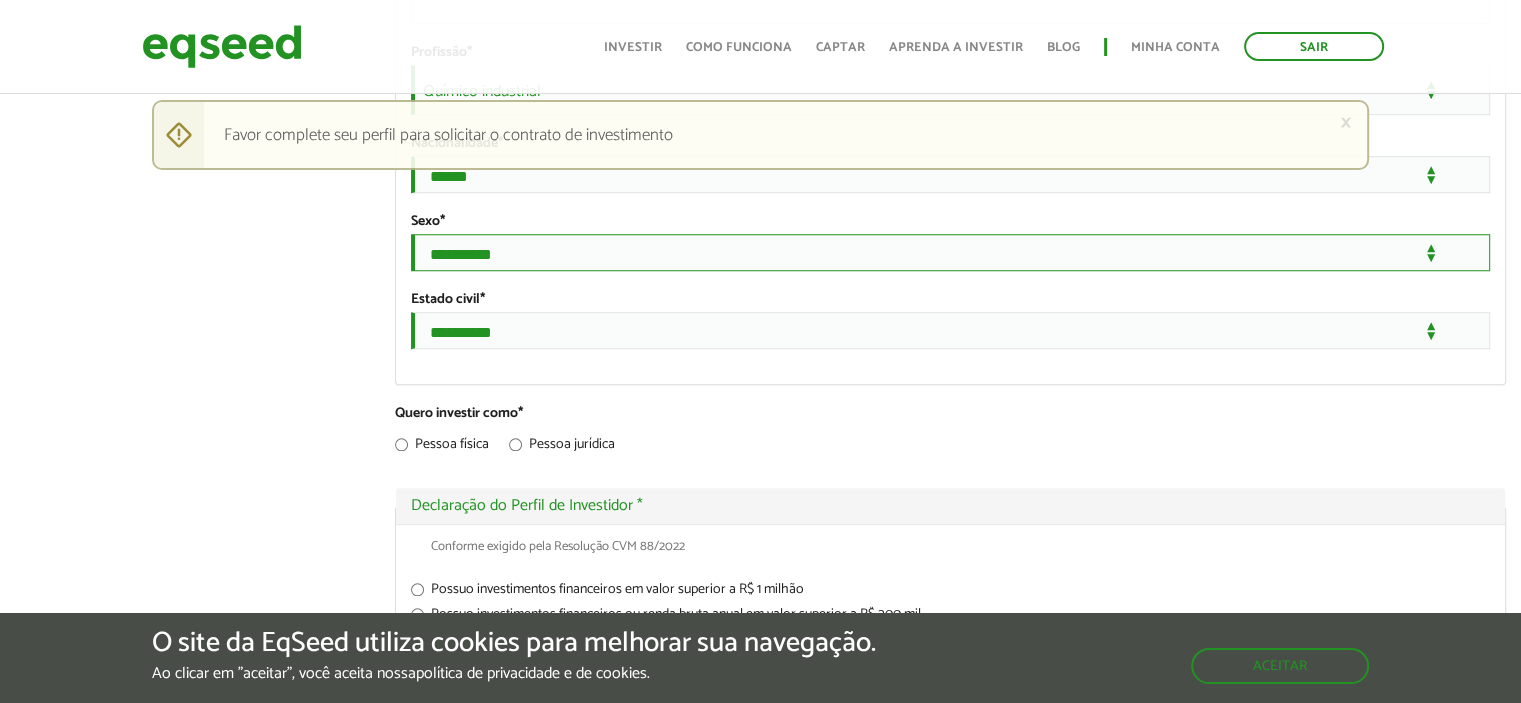 click on "**********" at bounding box center [950, 252] 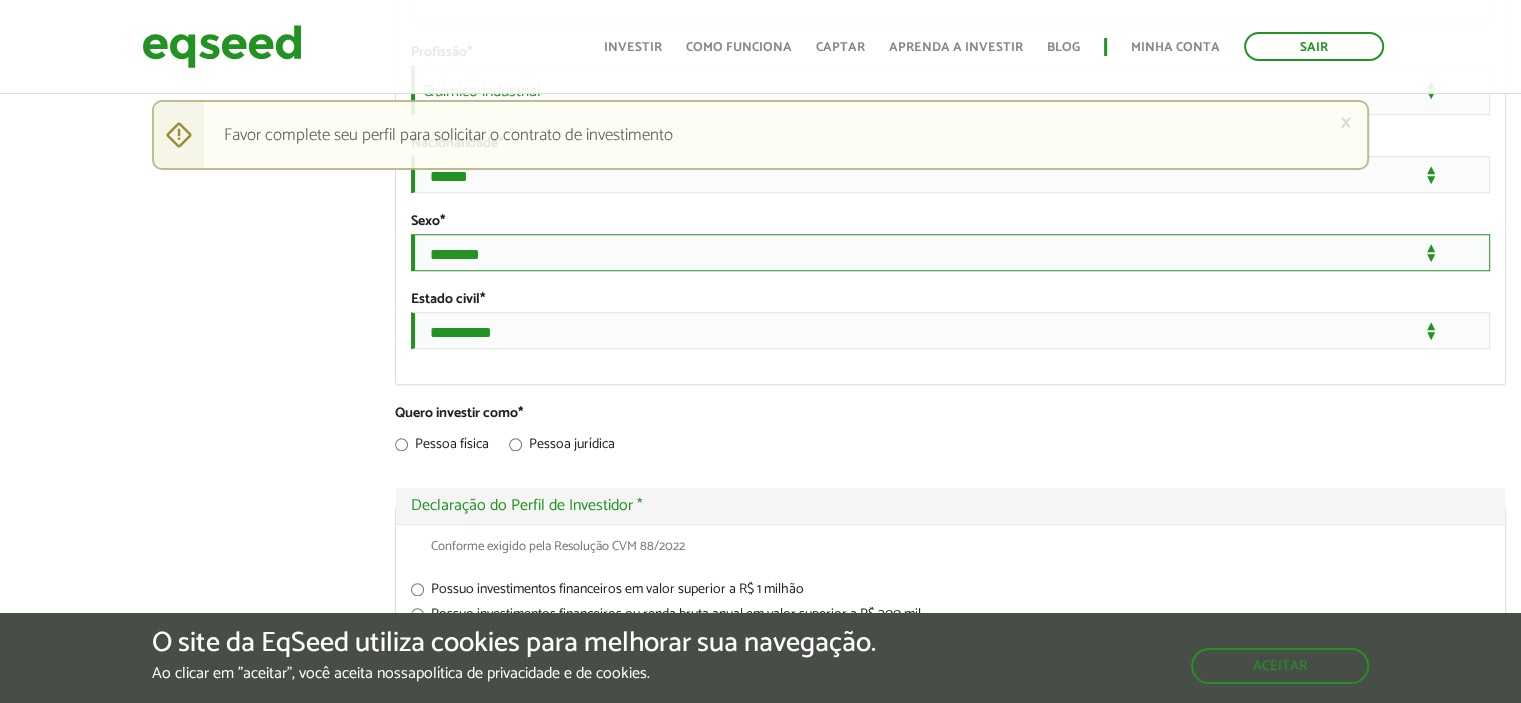click on "**********" at bounding box center [950, 252] 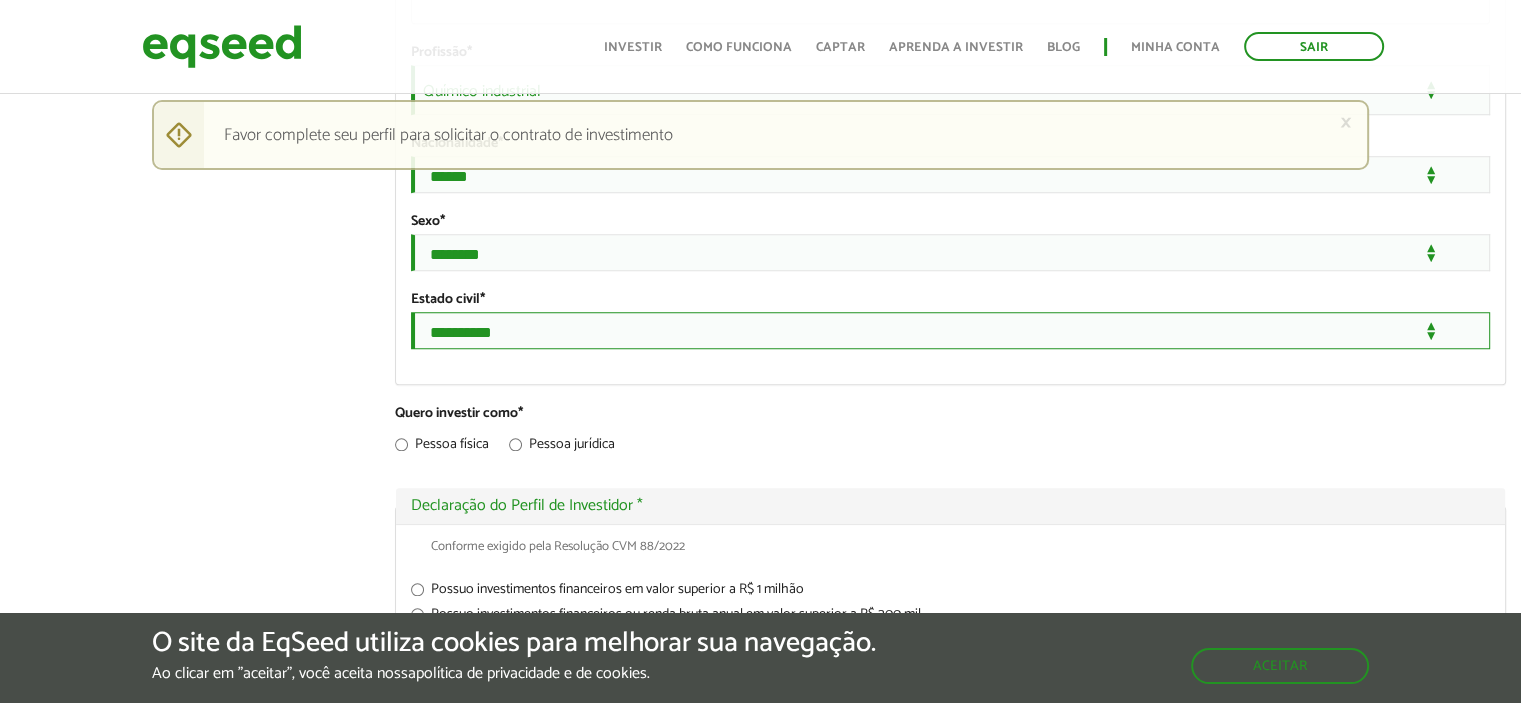 click on "**********" at bounding box center (950, 330) 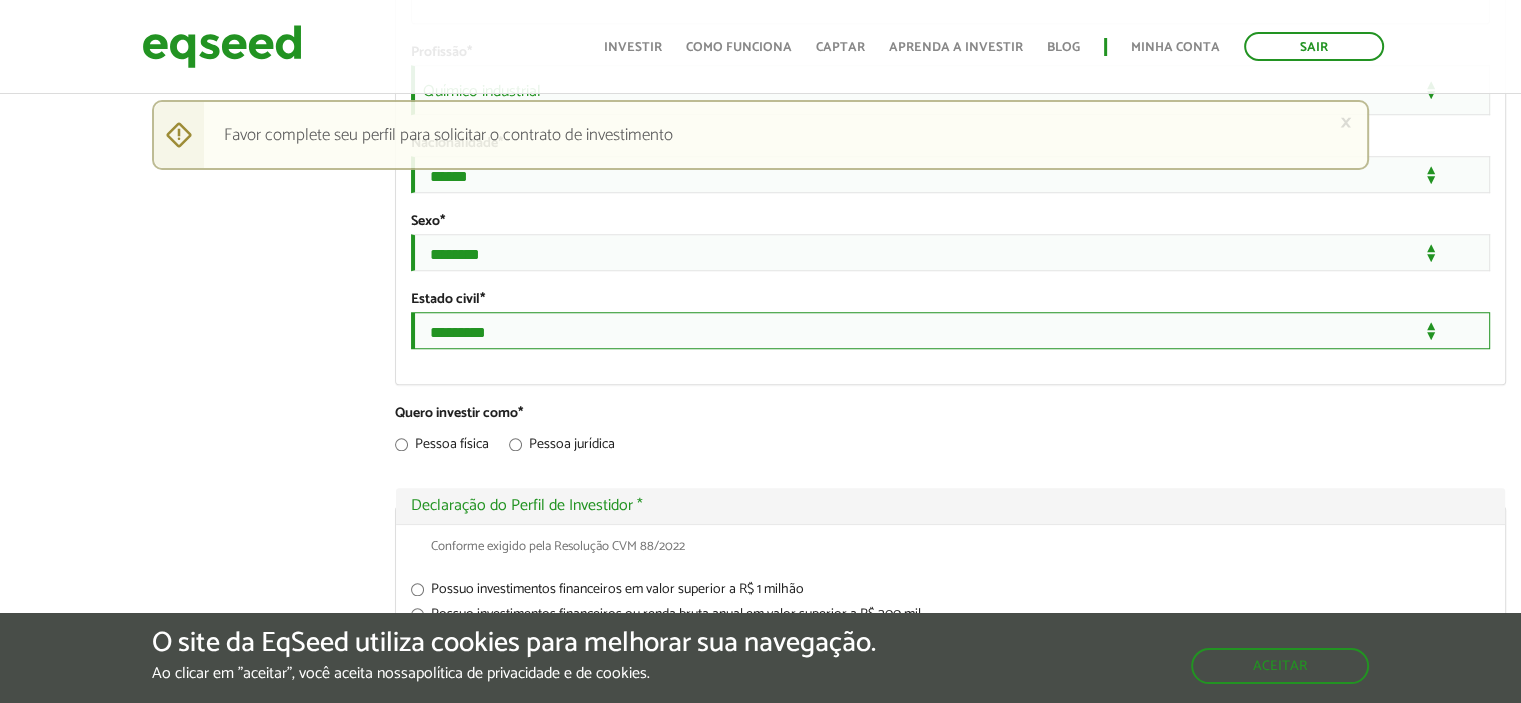 click on "**********" at bounding box center (950, 330) 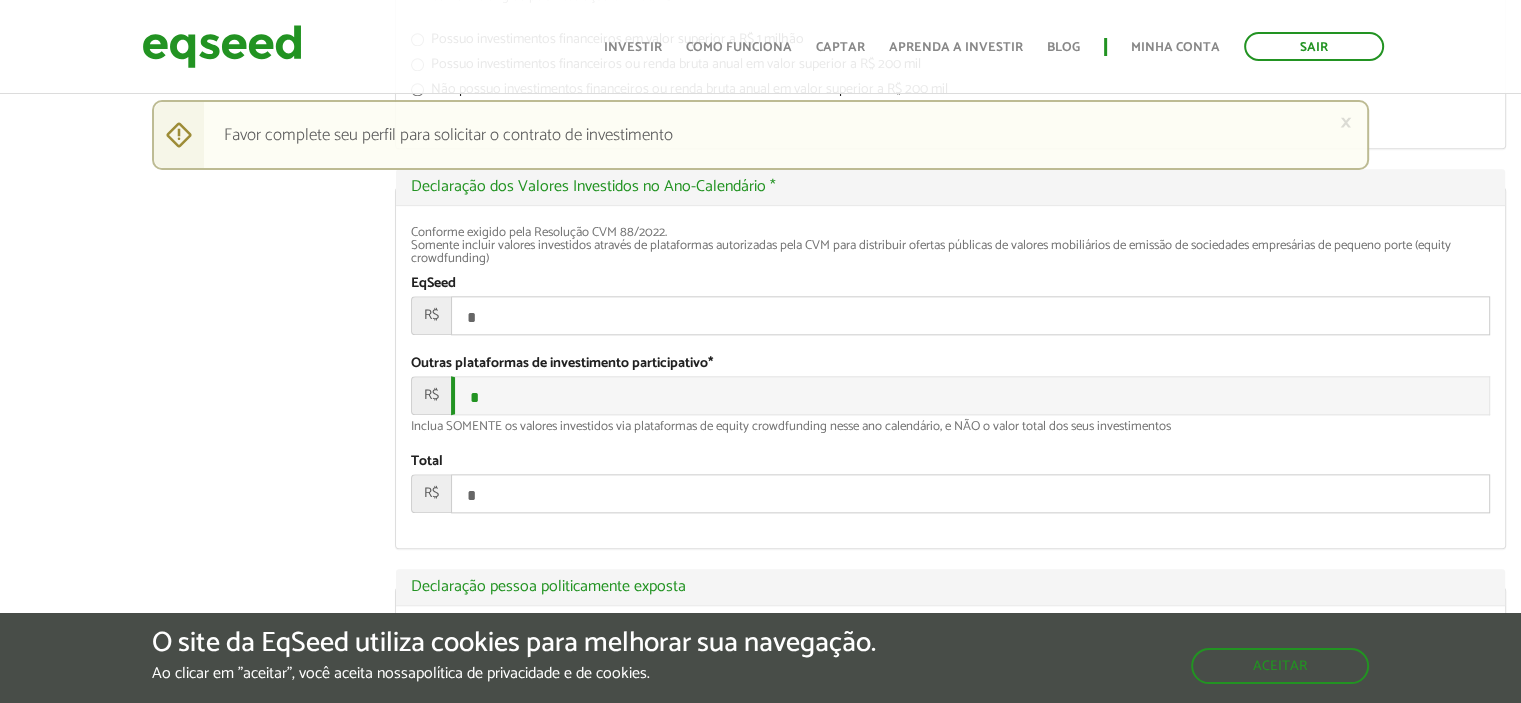 scroll, scrollTop: 2300, scrollLeft: 0, axis: vertical 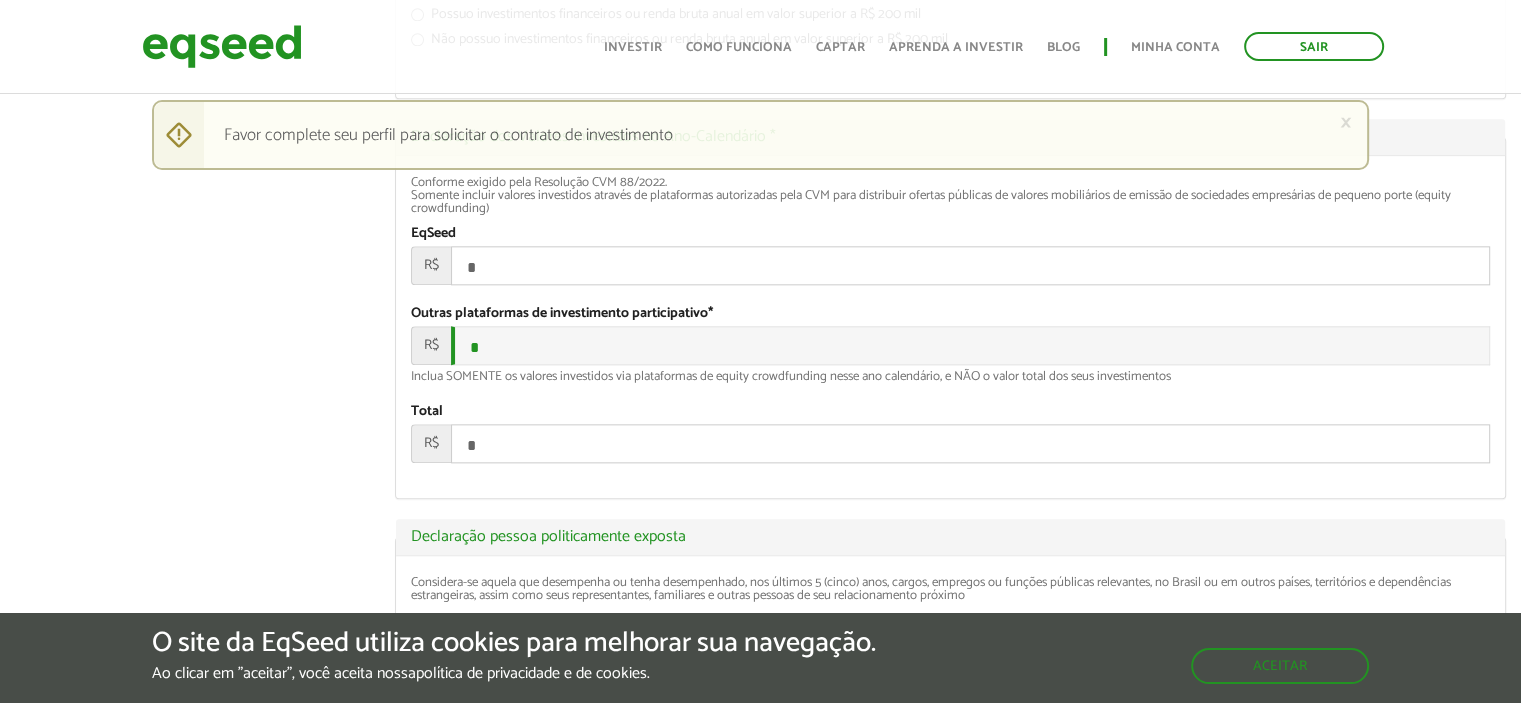 click on "*" at bounding box center [970, 265] 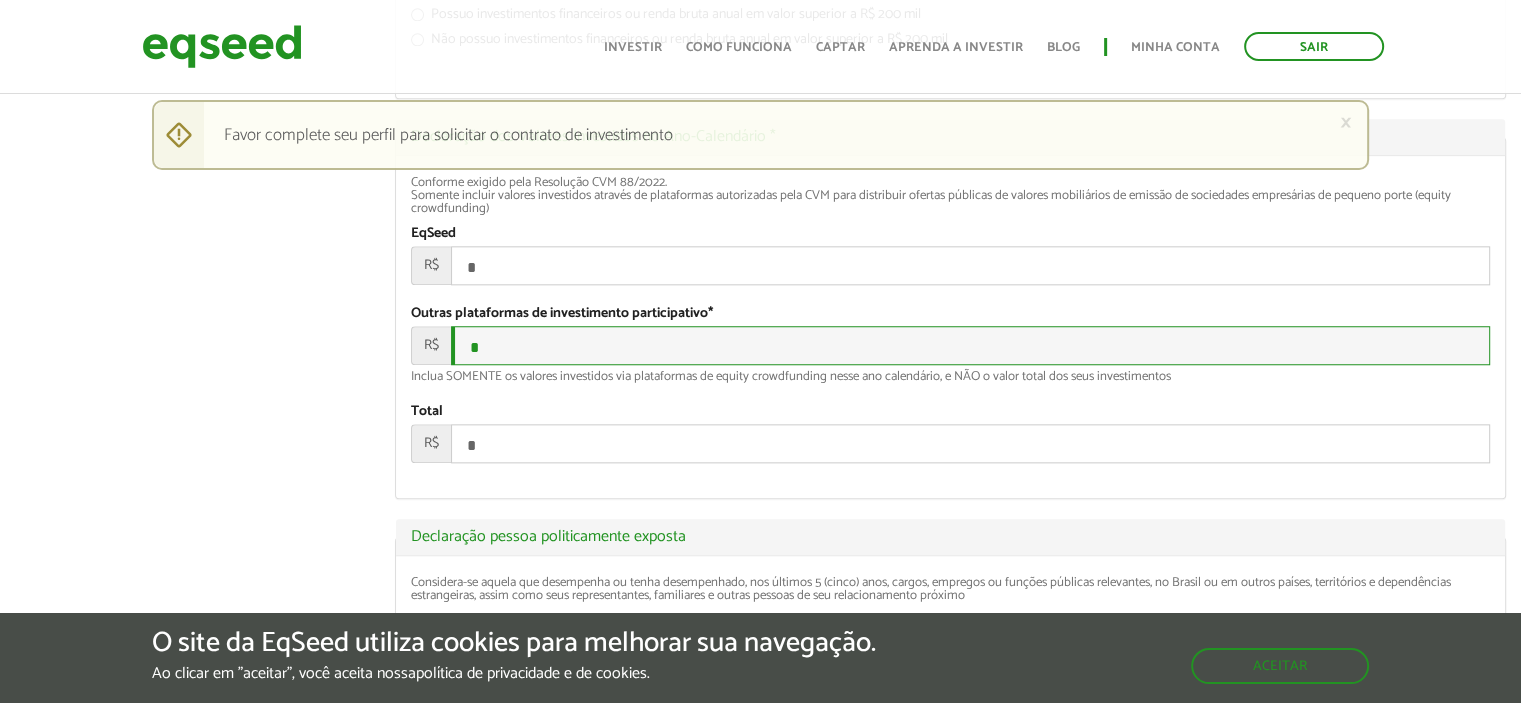 click on "*" at bounding box center (970, 345) 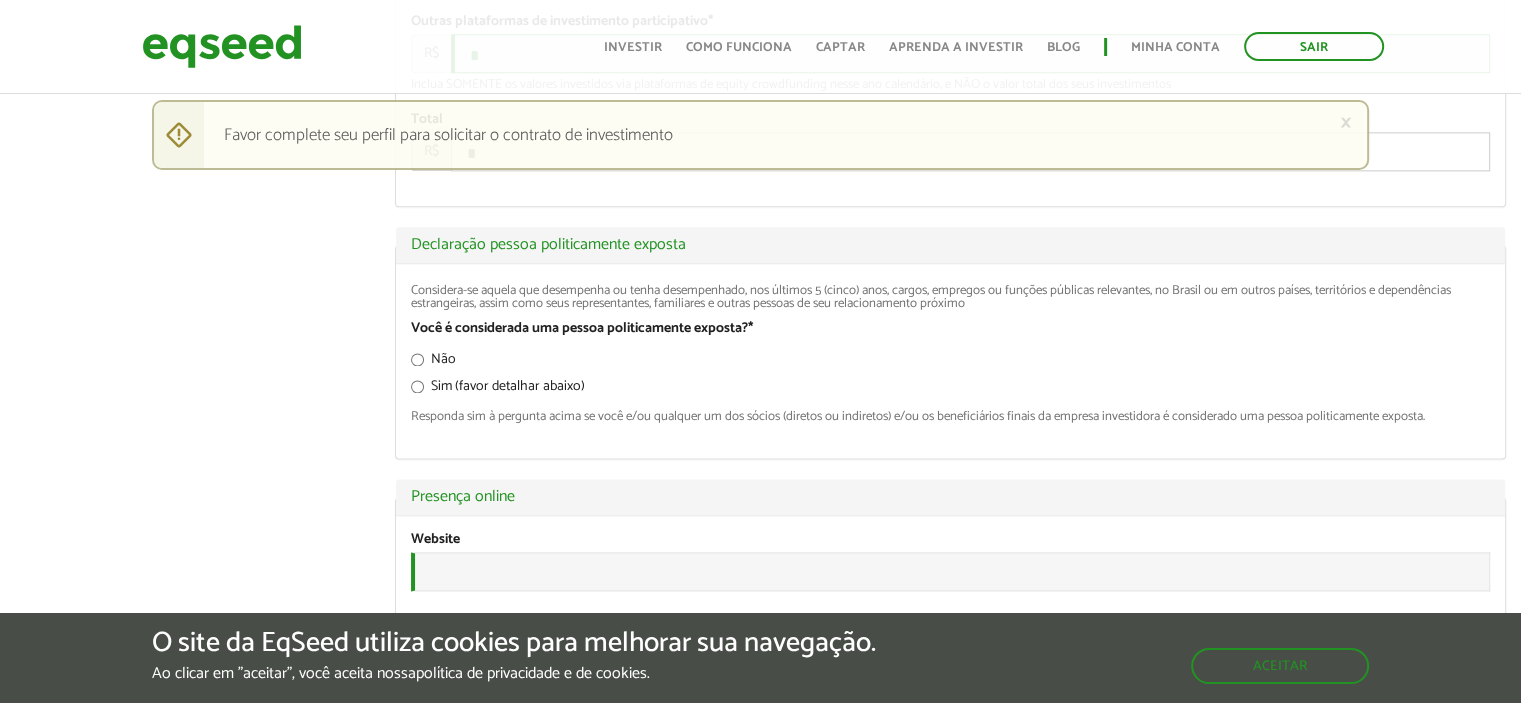 scroll, scrollTop: 2700, scrollLeft: 0, axis: vertical 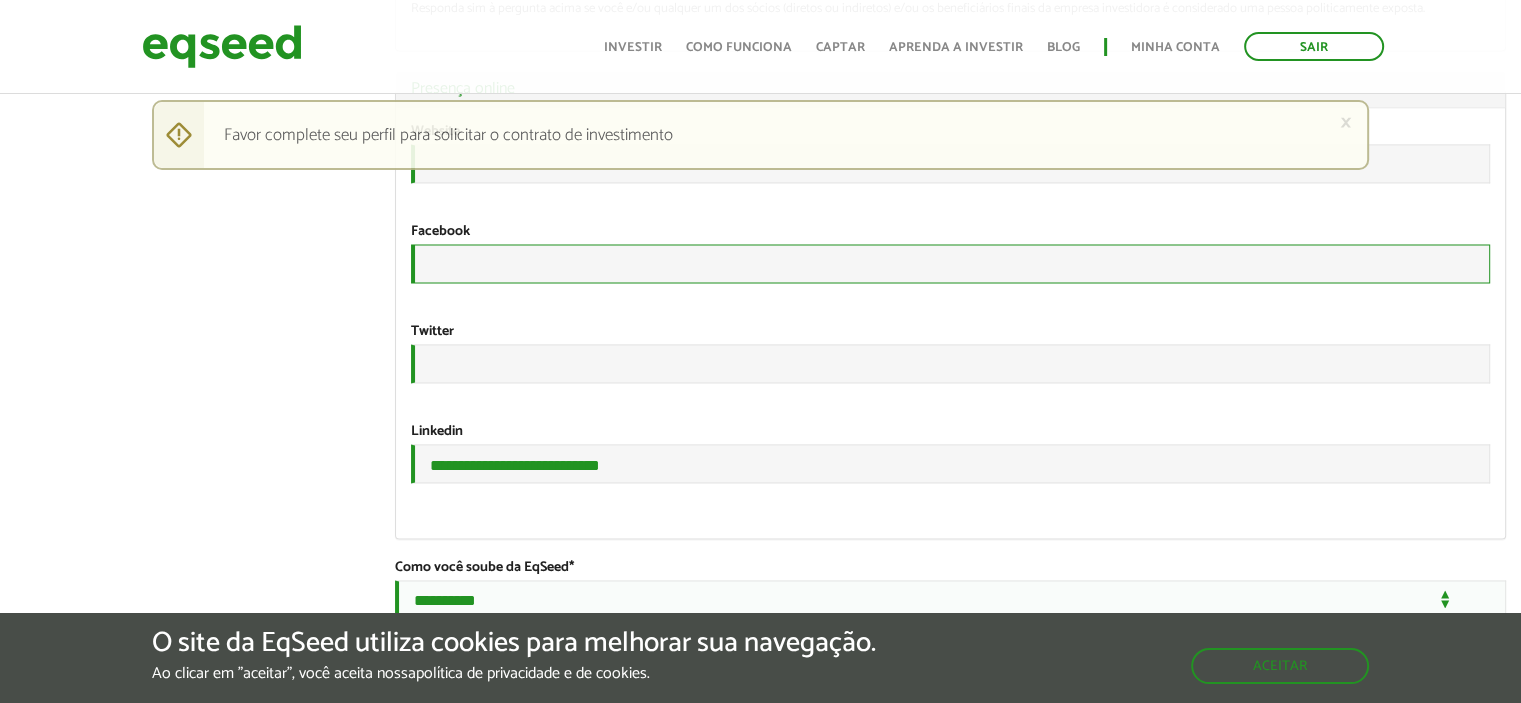 click on "URL" at bounding box center (950, 263) 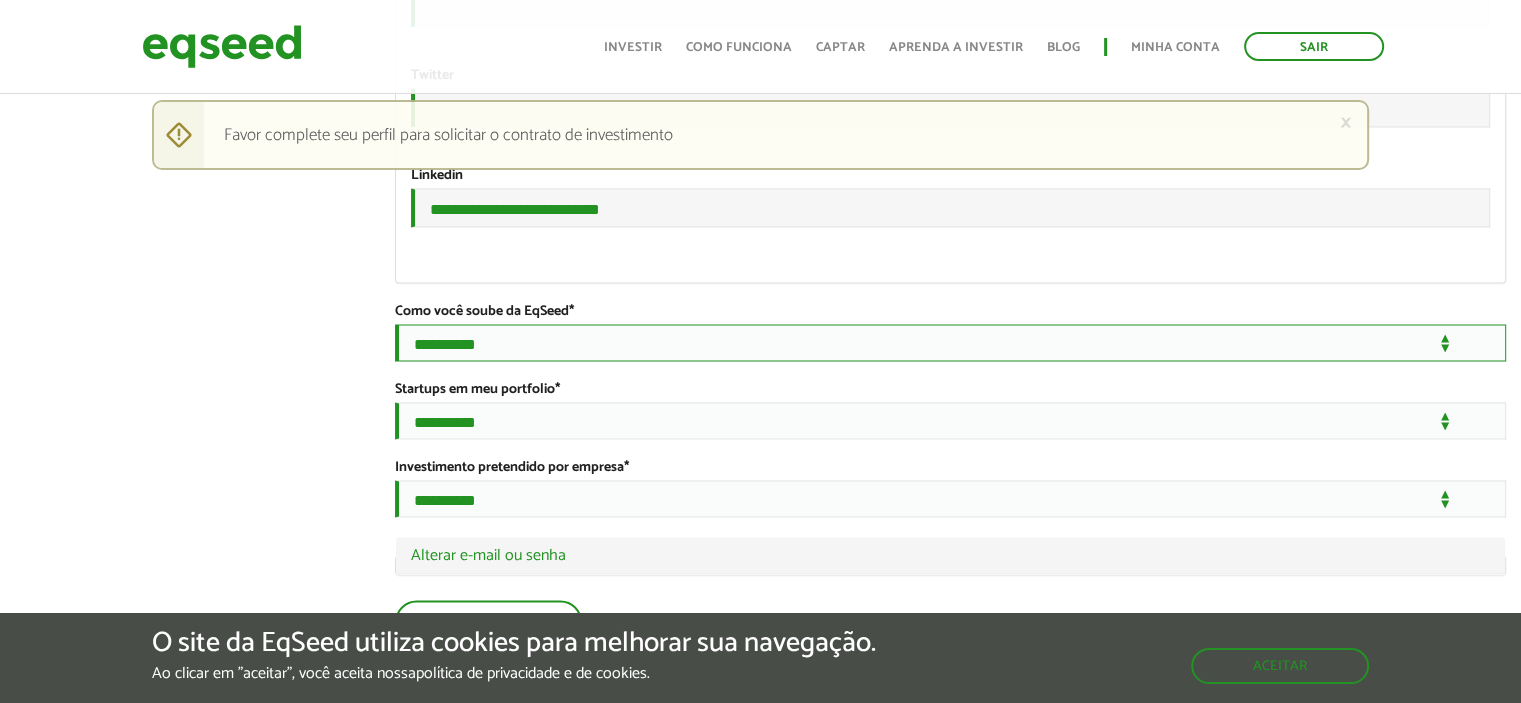 click on "**********" at bounding box center [950, 342] 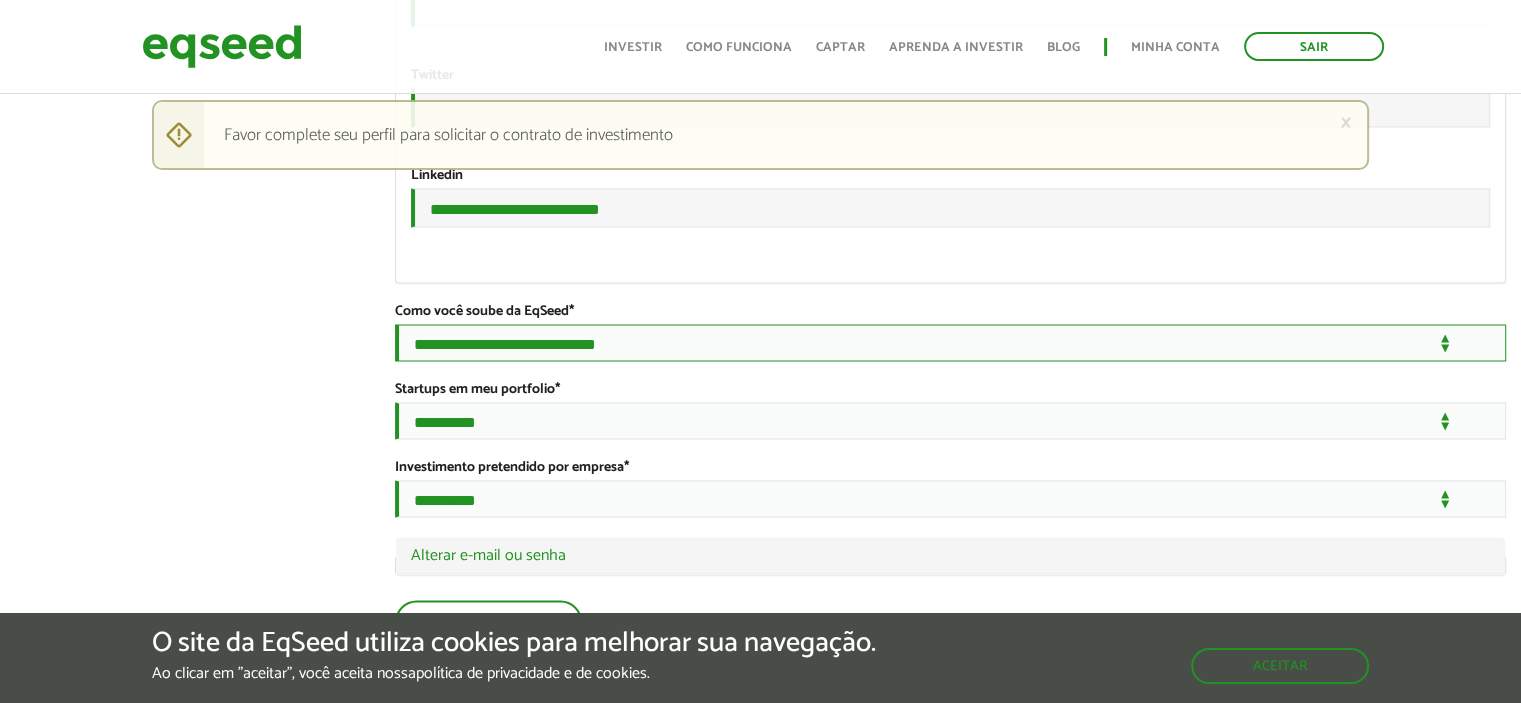 click on "**********" at bounding box center (950, 342) 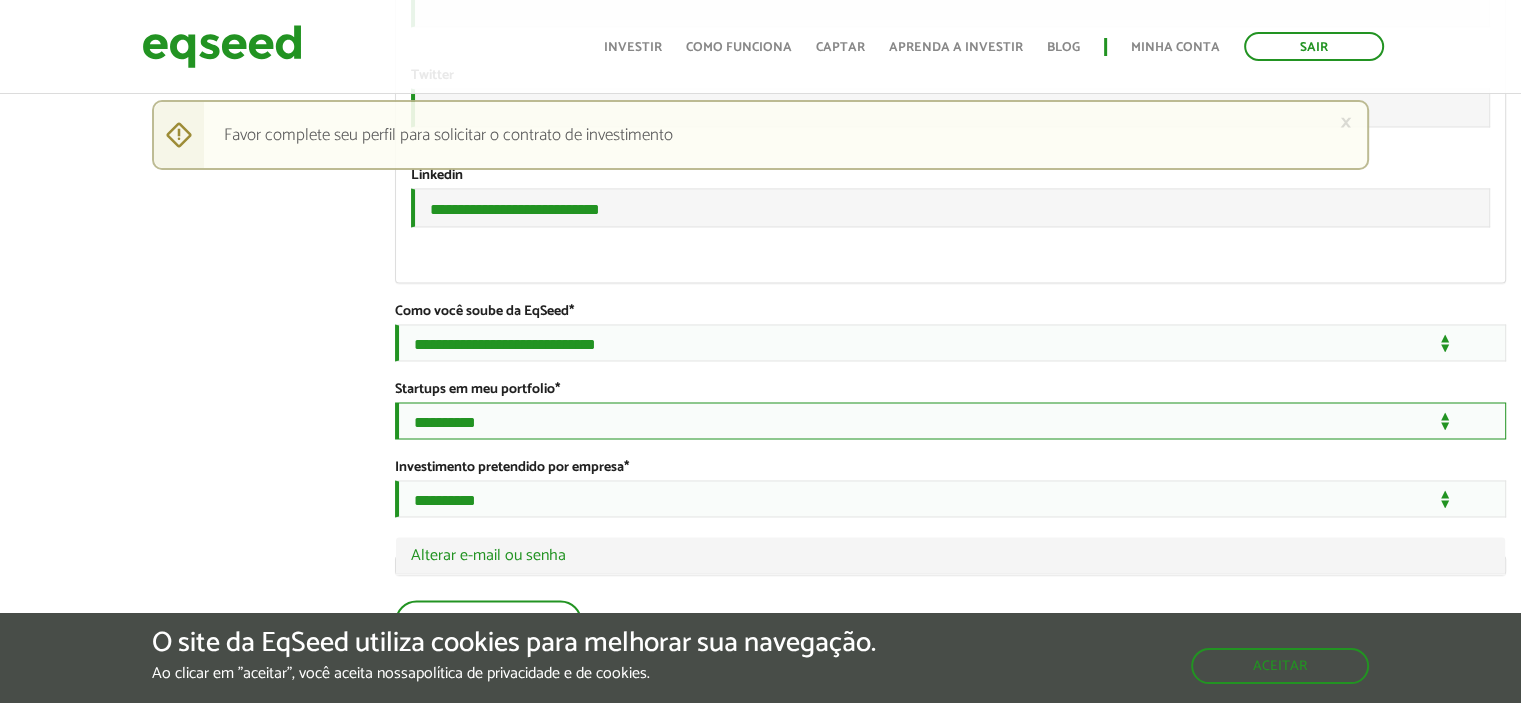 click on "**********" at bounding box center [950, 420] 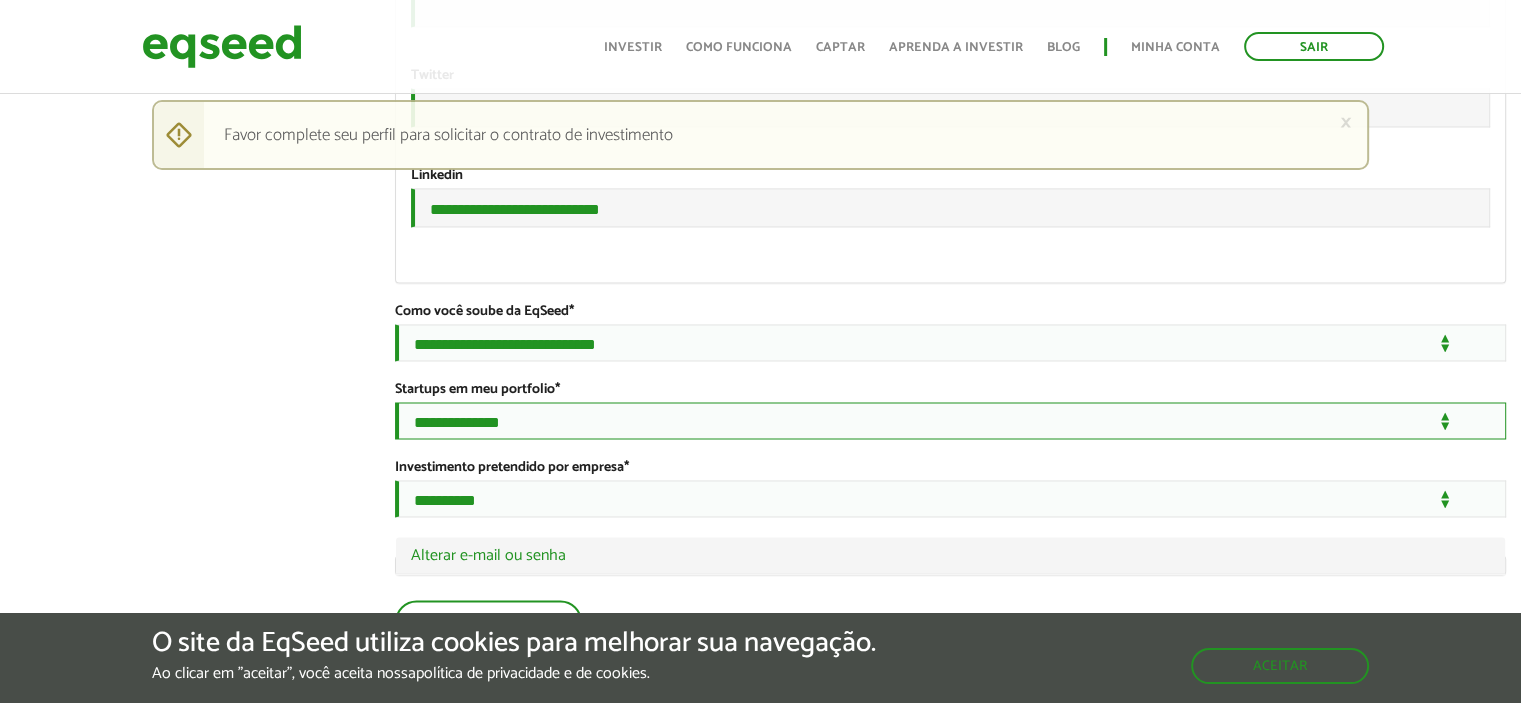 click on "**********" at bounding box center [950, 420] 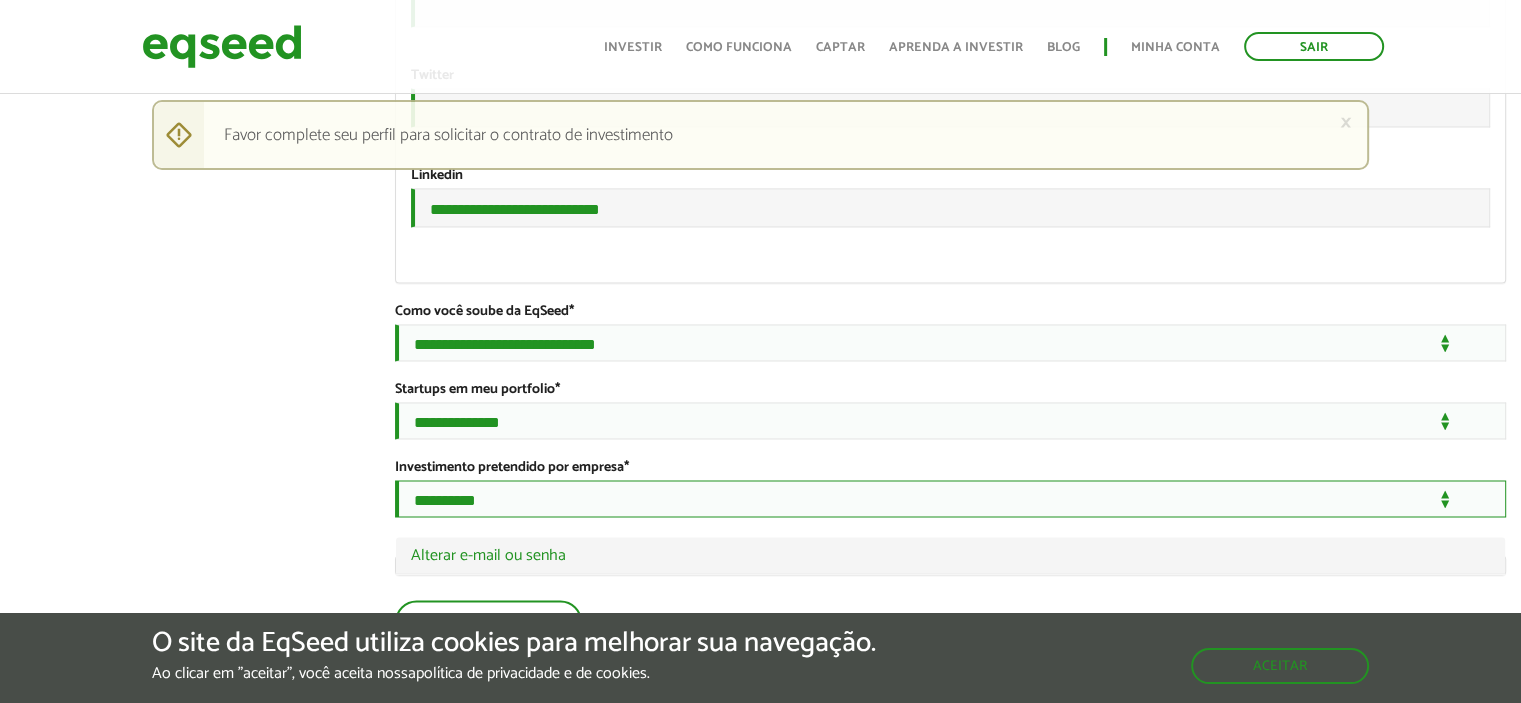 click on "**********" at bounding box center (950, 498) 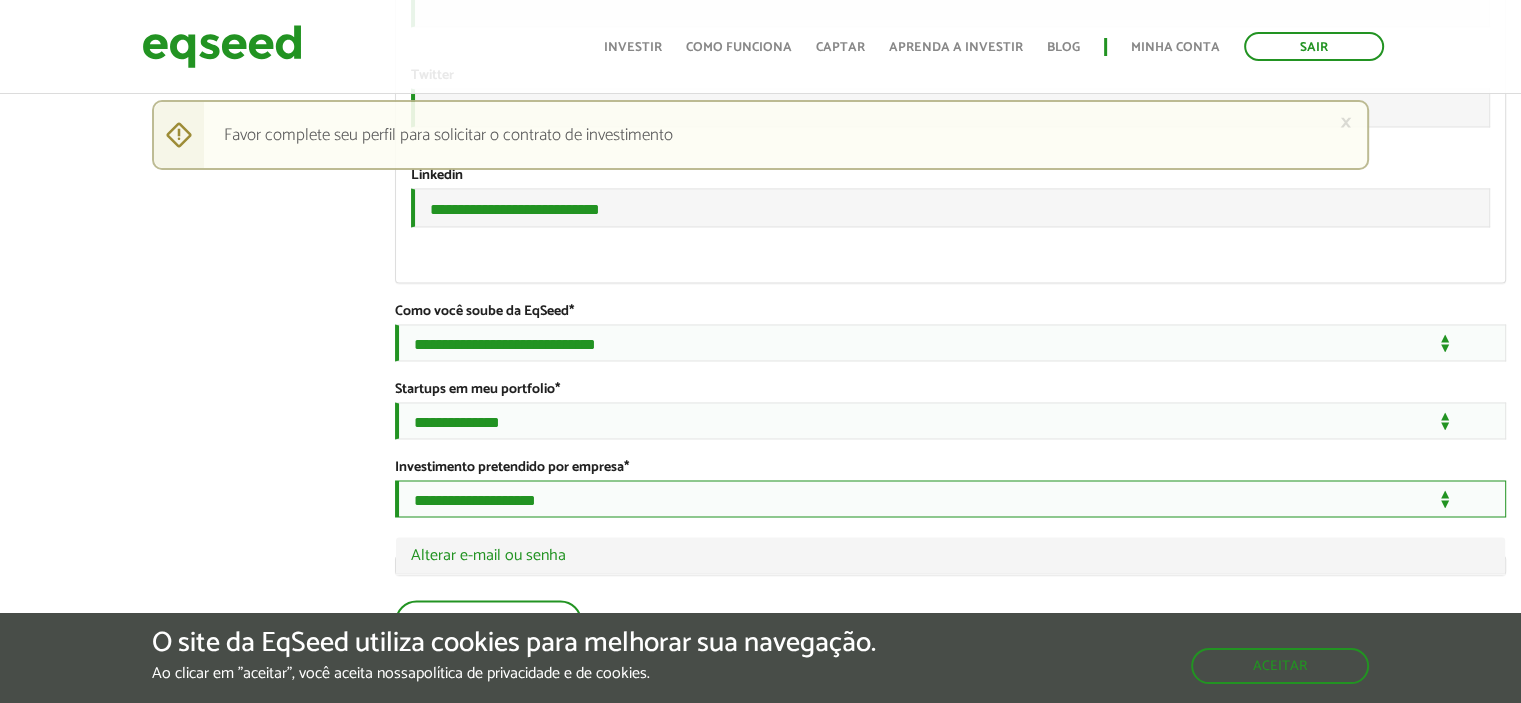 click on "**********" at bounding box center (950, 498) 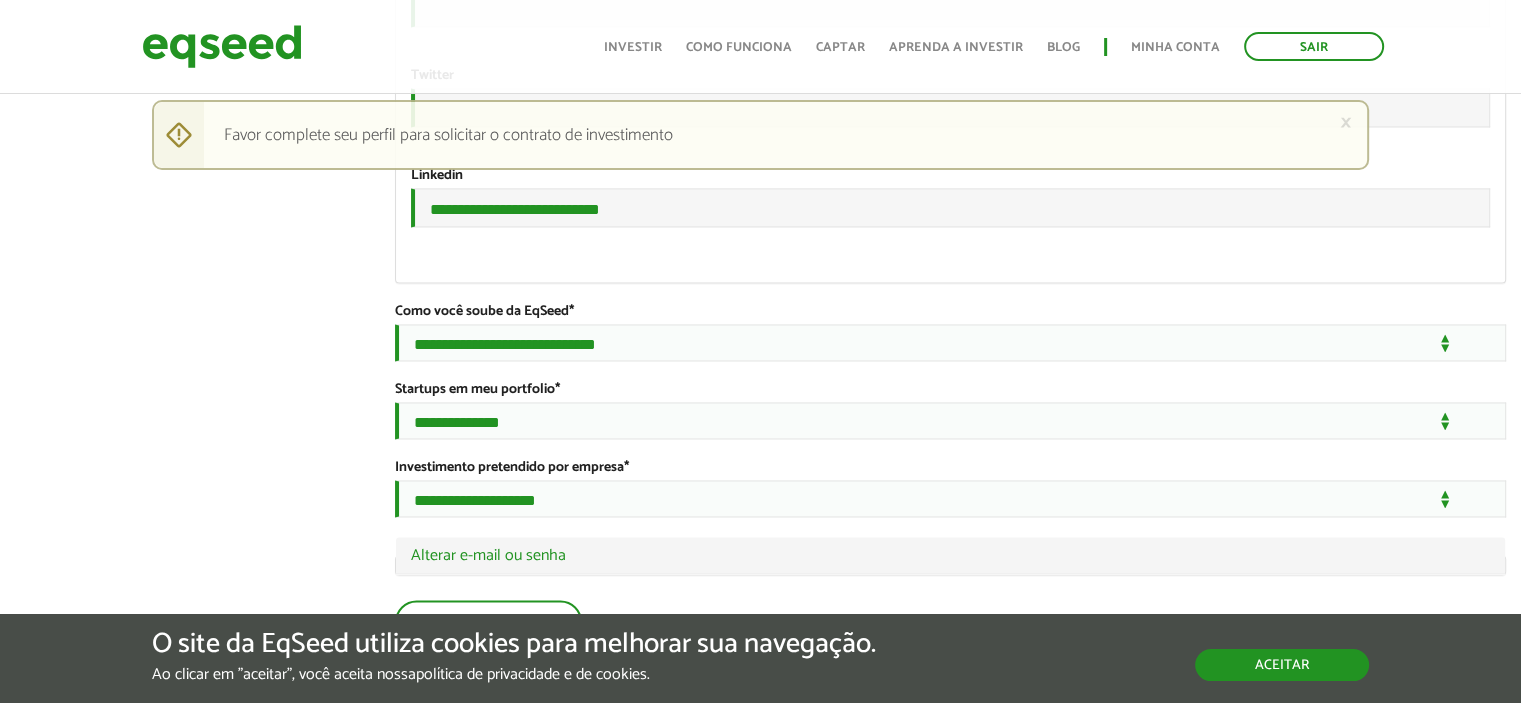 click on "Aceitar" at bounding box center [1282, 665] 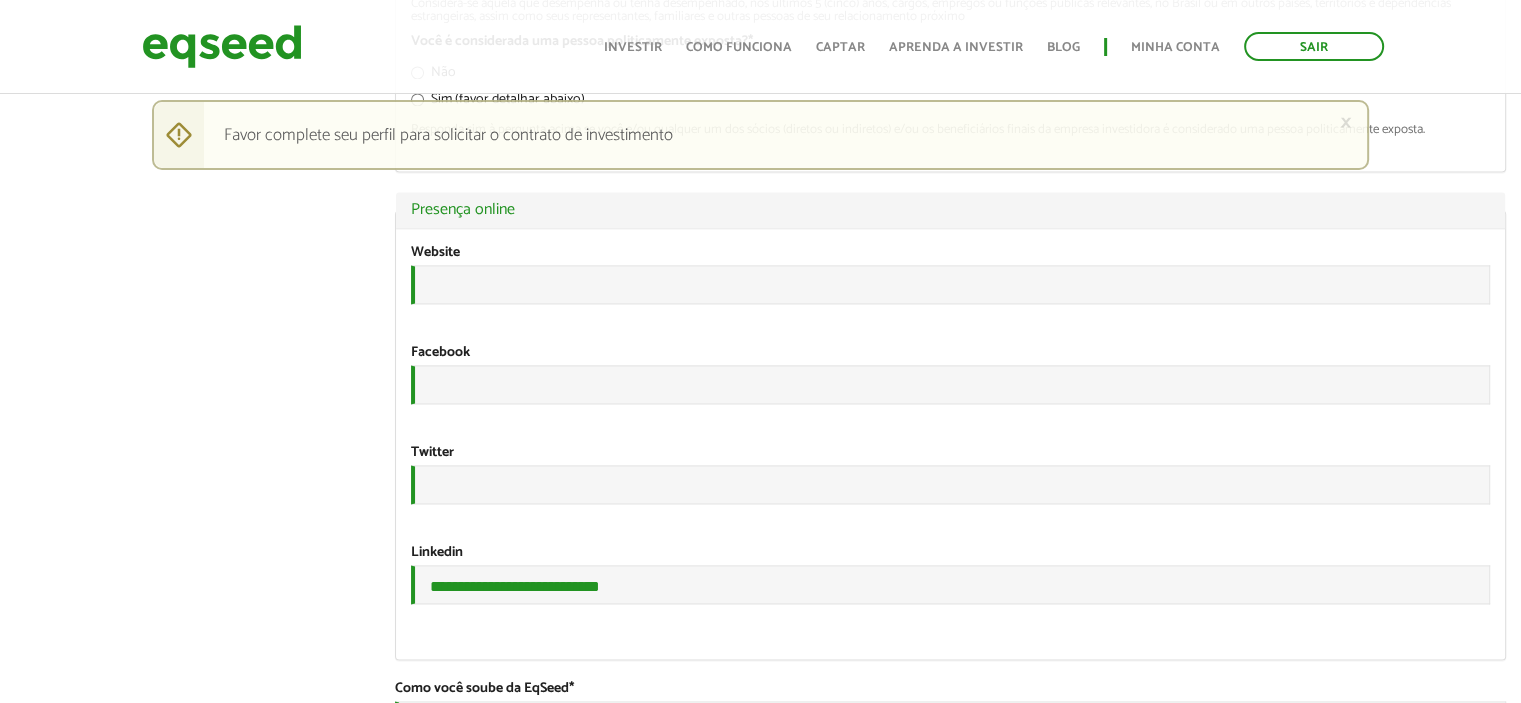 scroll, scrollTop: 2871, scrollLeft: 0, axis: vertical 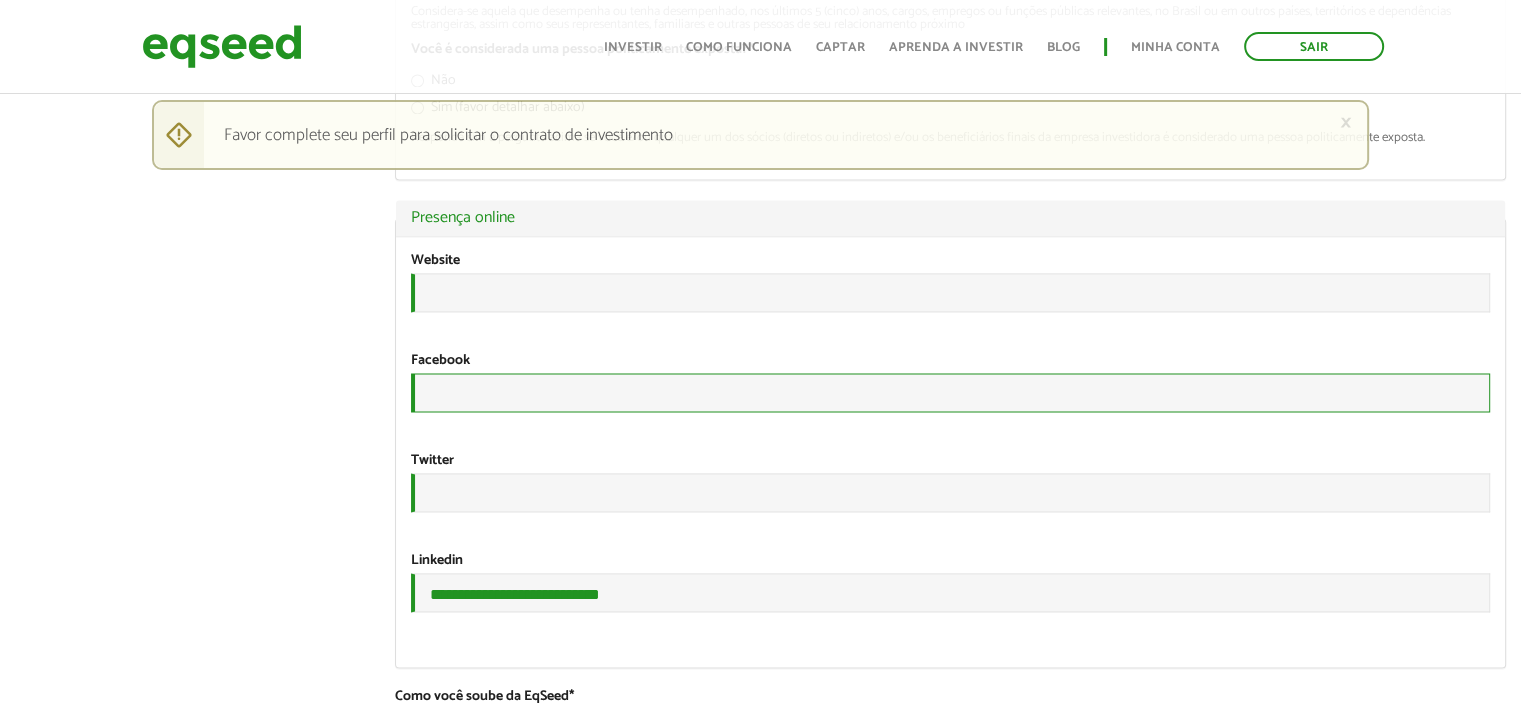 click on "URL" at bounding box center [950, 392] 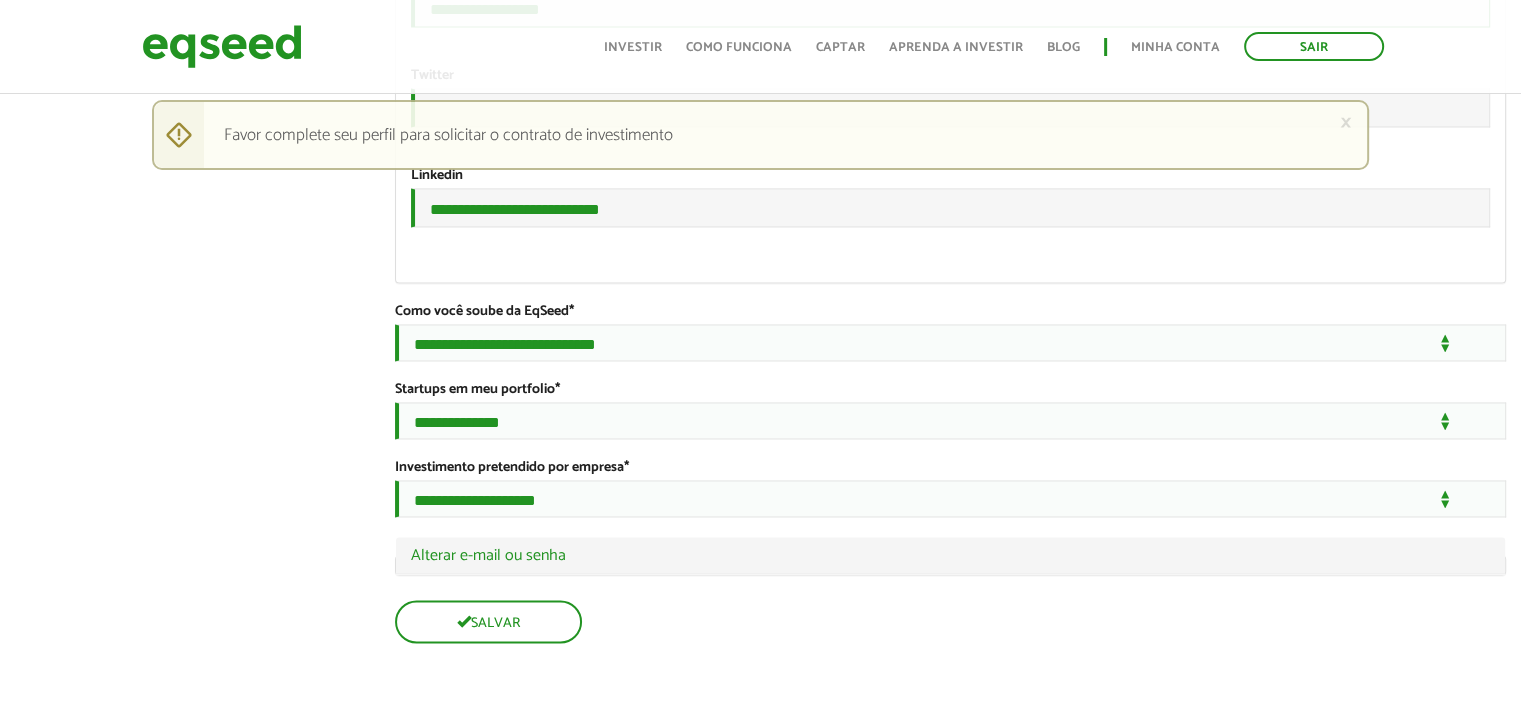 scroll, scrollTop: 3471, scrollLeft: 0, axis: vertical 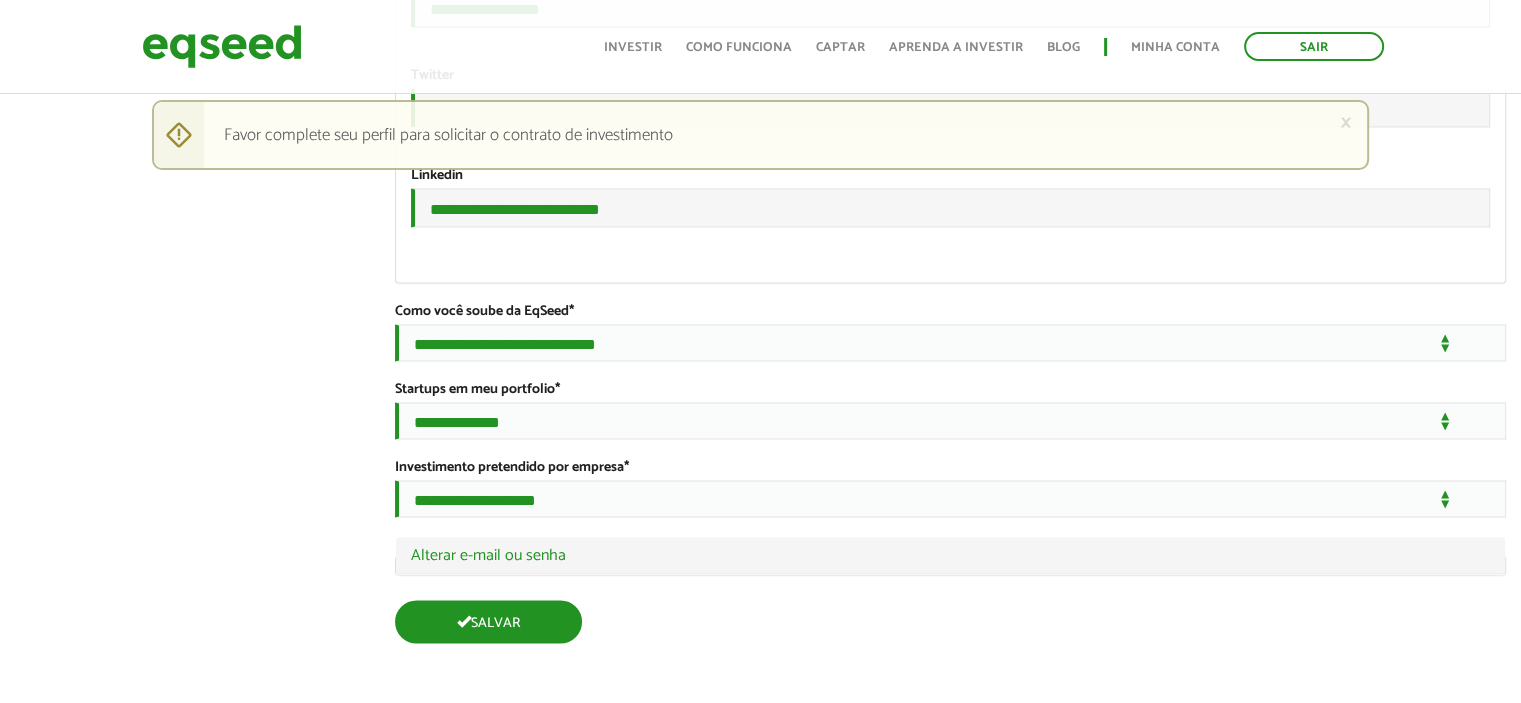 type on "**********" 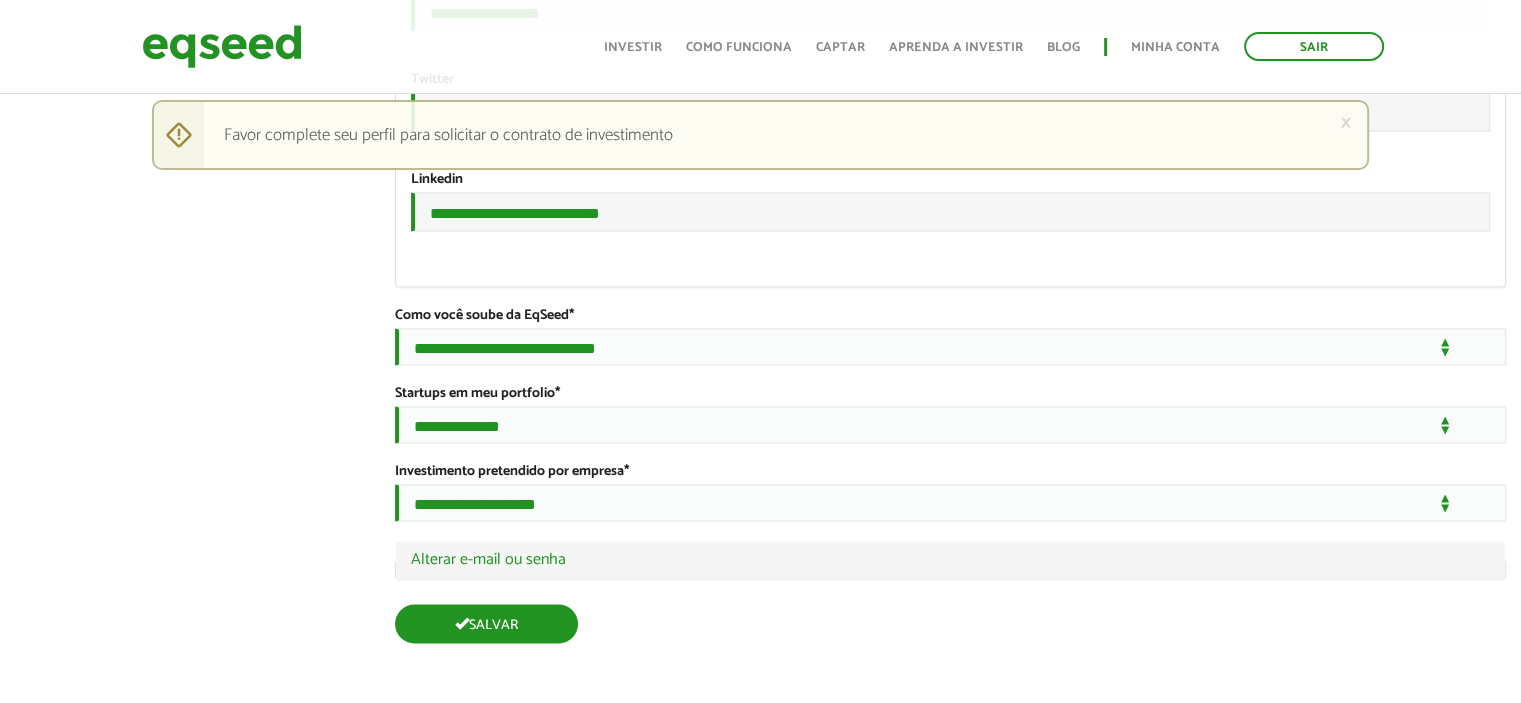 click on "Salvar" at bounding box center (486, 623) 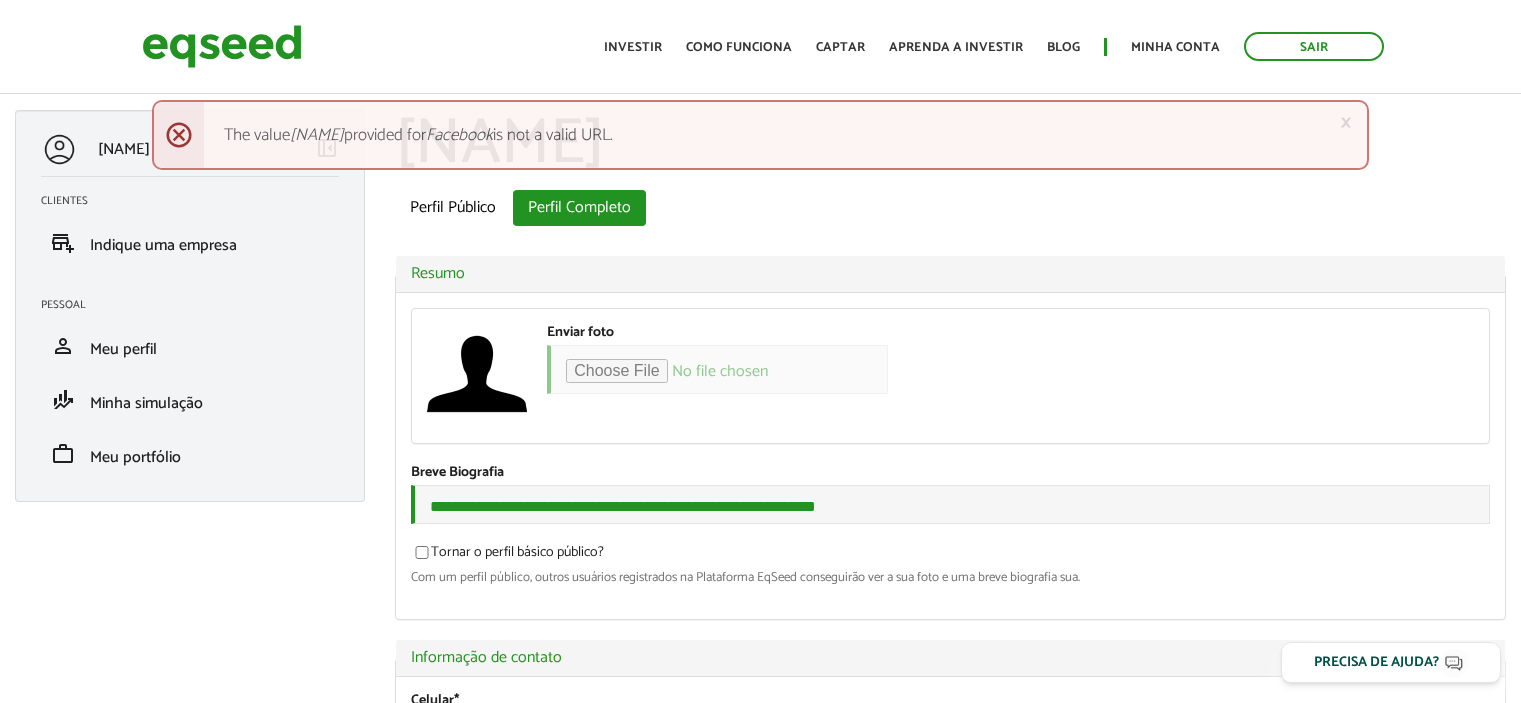 scroll, scrollTop: 0, scrollLeft: 0, axis: both 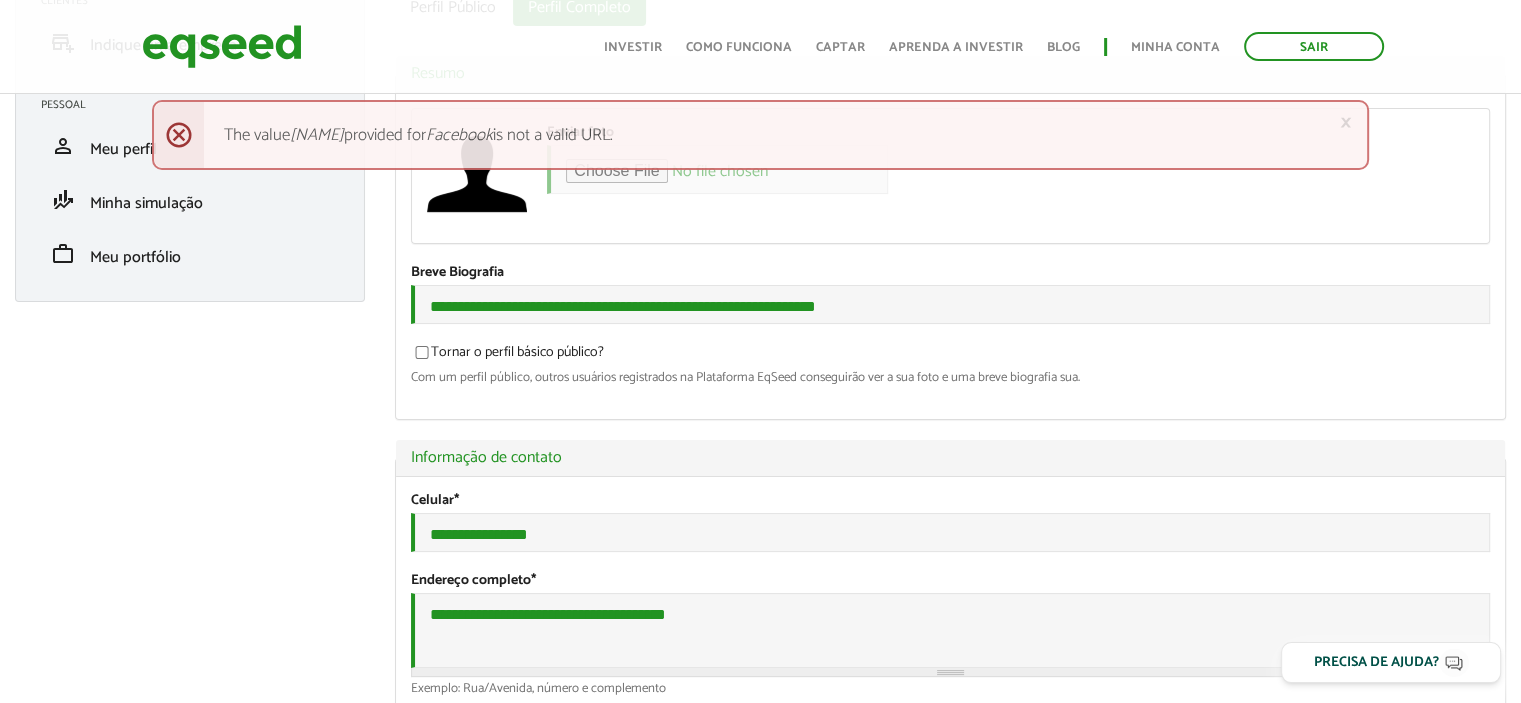 click on "×
Menssagem de erro
The value  Cecilia Figueiredo  provided for  Facebook  is not a valid URL." at bounding box center (760, 135) 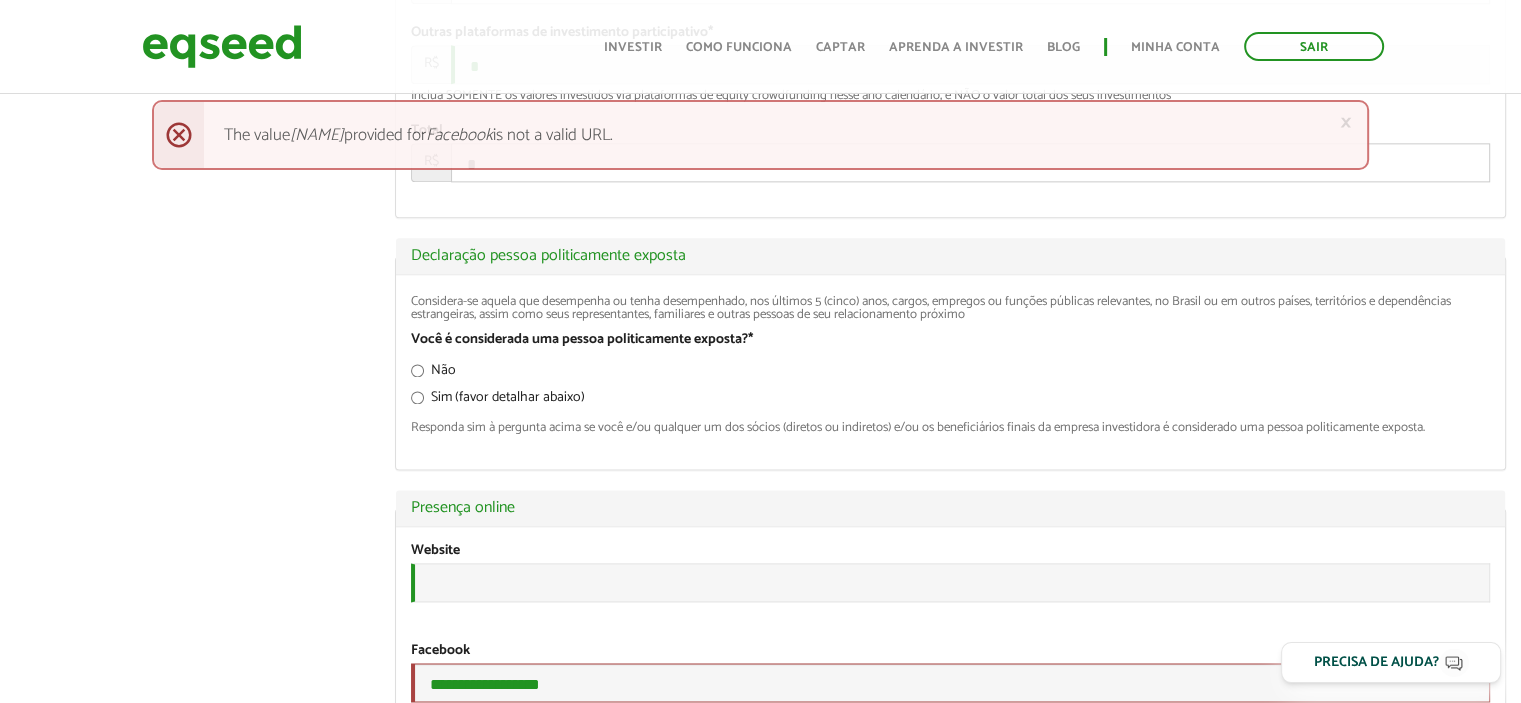 scroll, scrollTop: 3000, scrollLeft: 0, axis: vertical 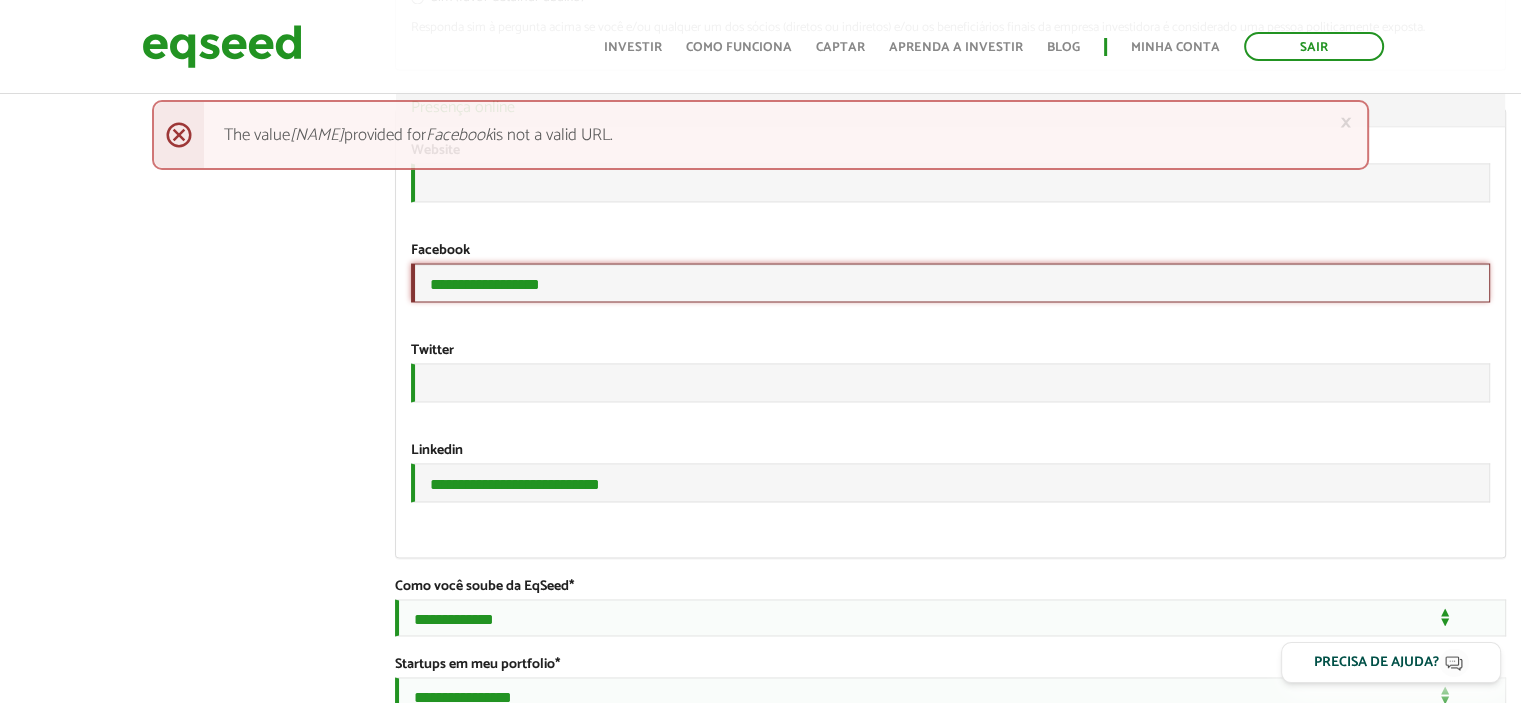 click on "**********" at bounding box center [950, 282] 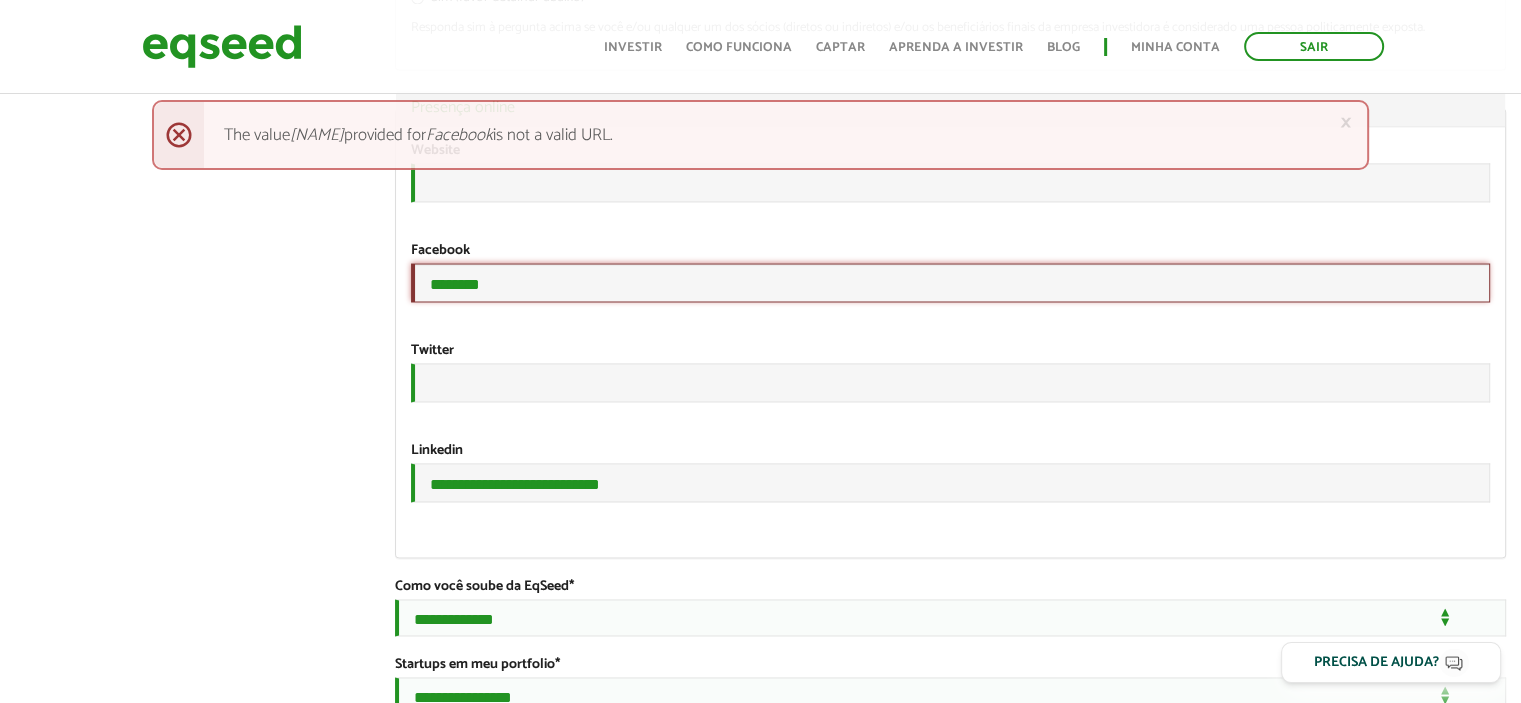 type on "*******" 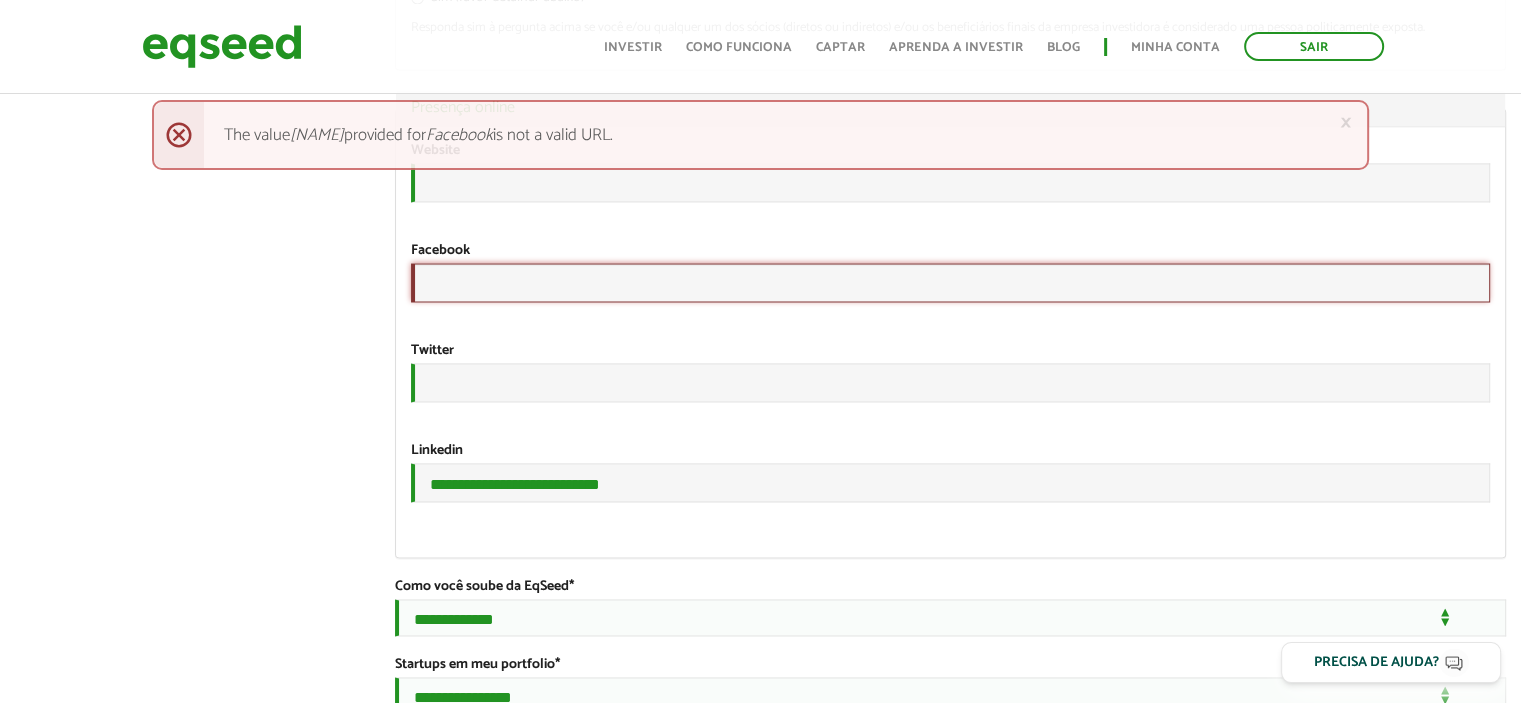 type 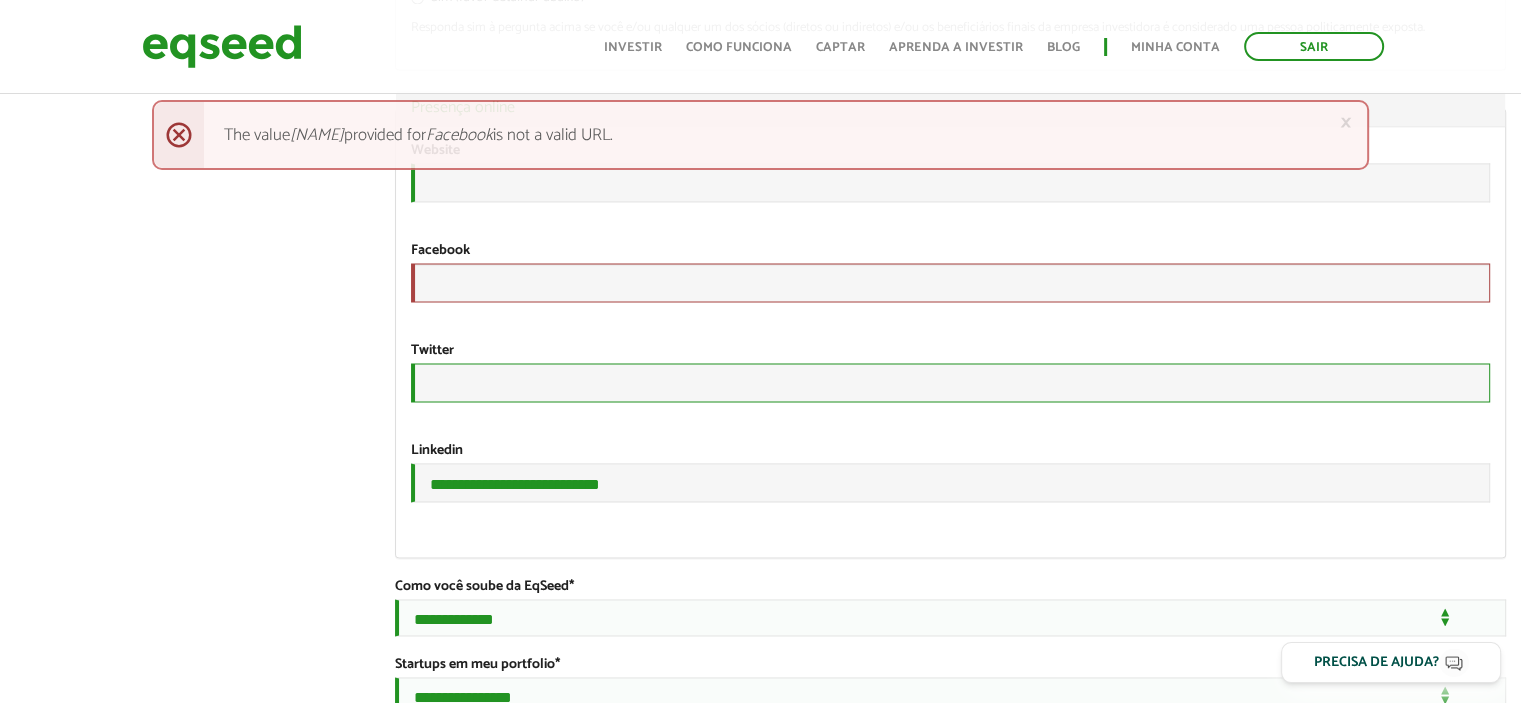 click on "URL" at bounding box center (950, 382) 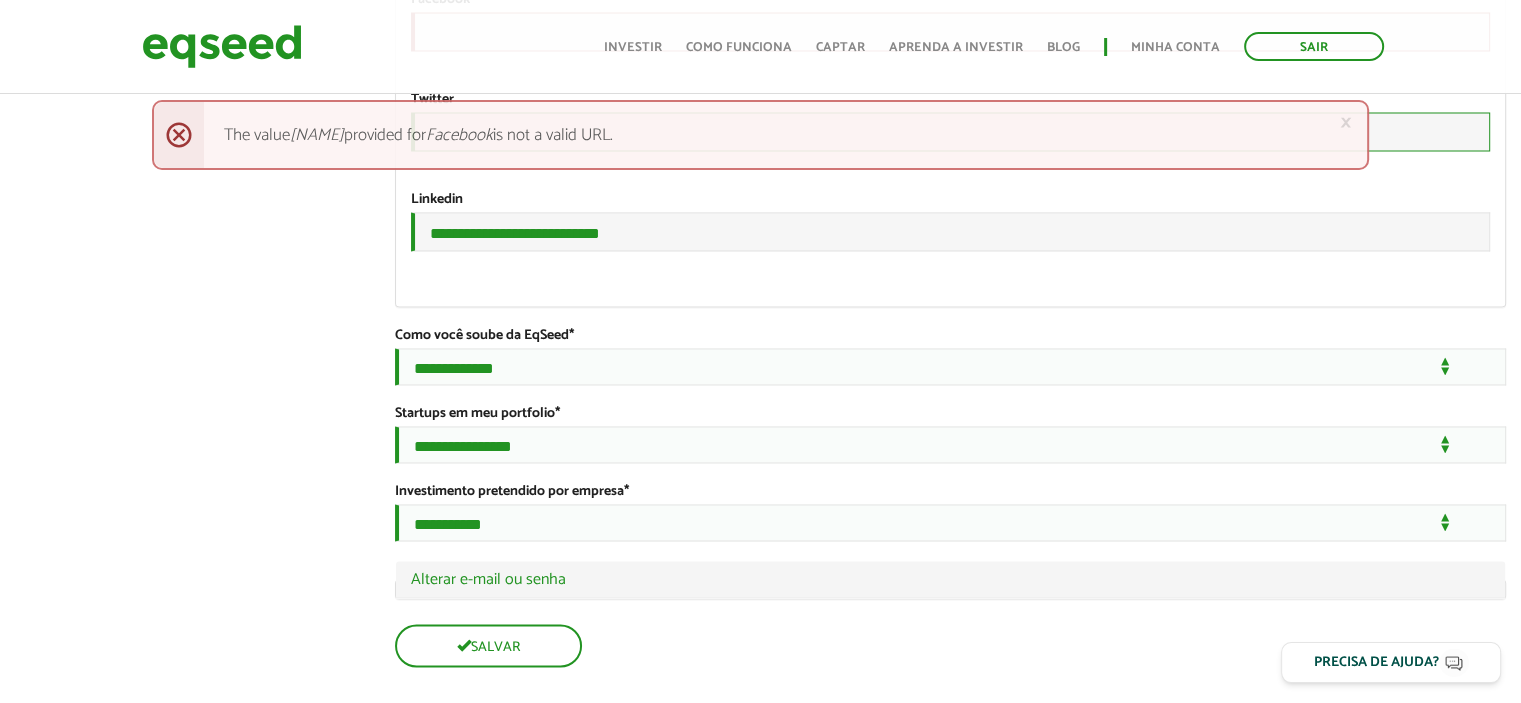 scroll, scrollTop: 3471, scrollLeft: 0, axis: vertical 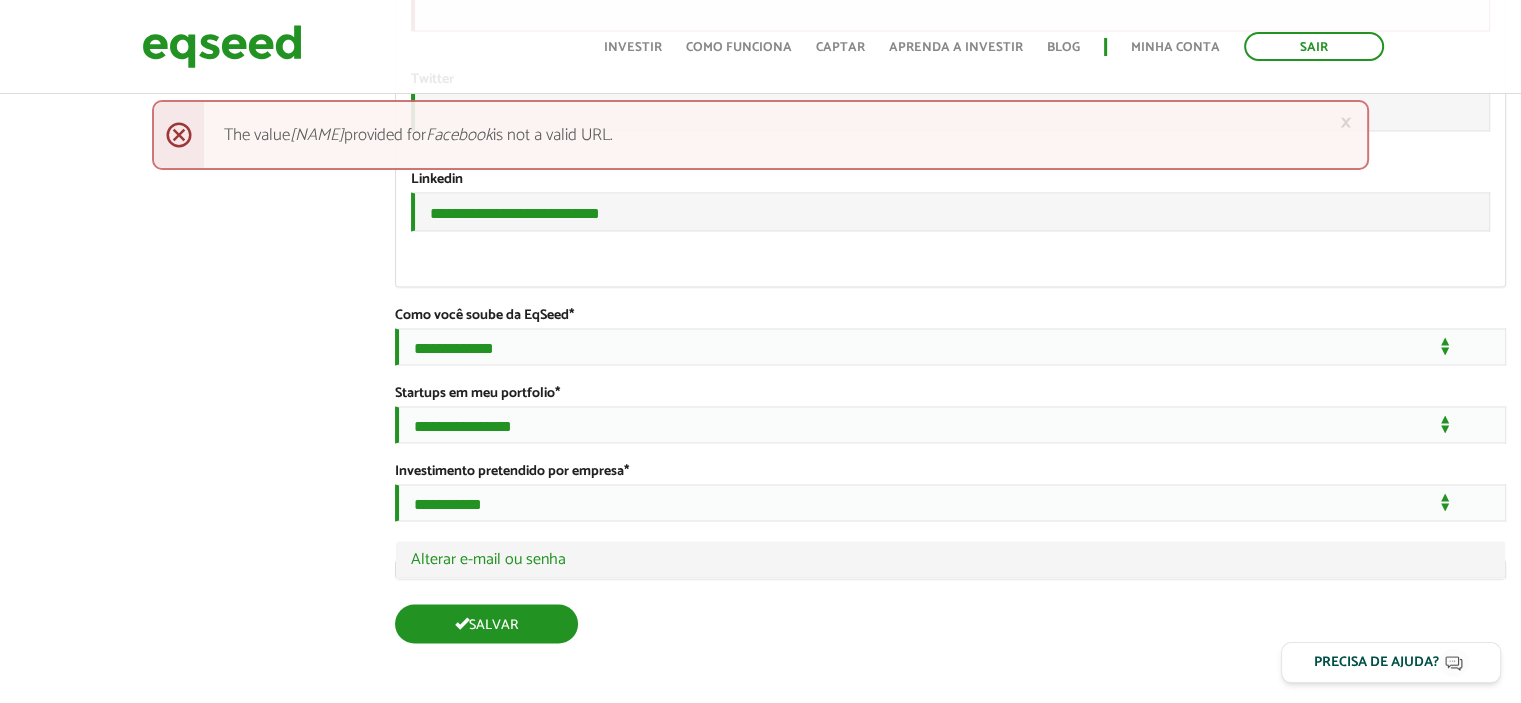 click on "Salvar" at bounding box center (486, 623) 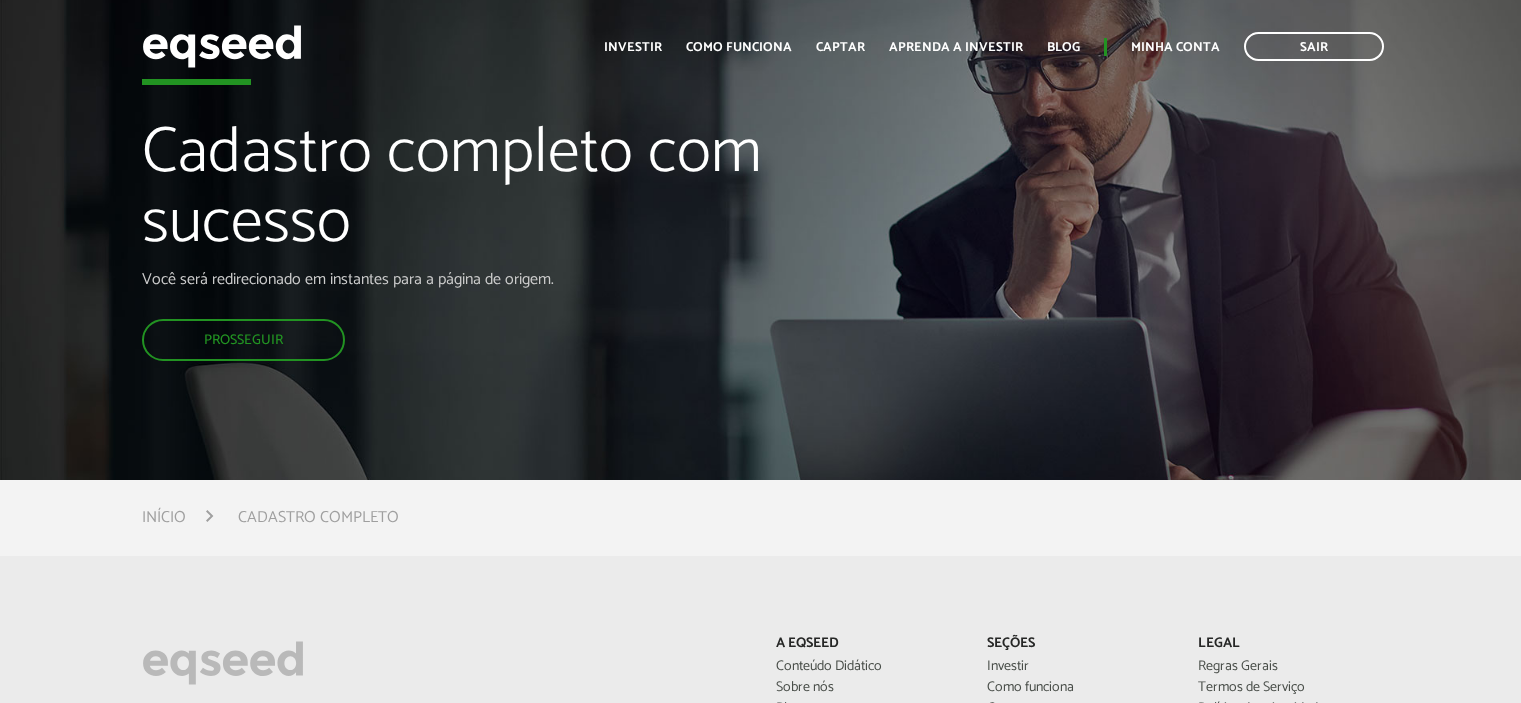 scroll, scrollTop: 0, scrollLeft: 0, axis: both 